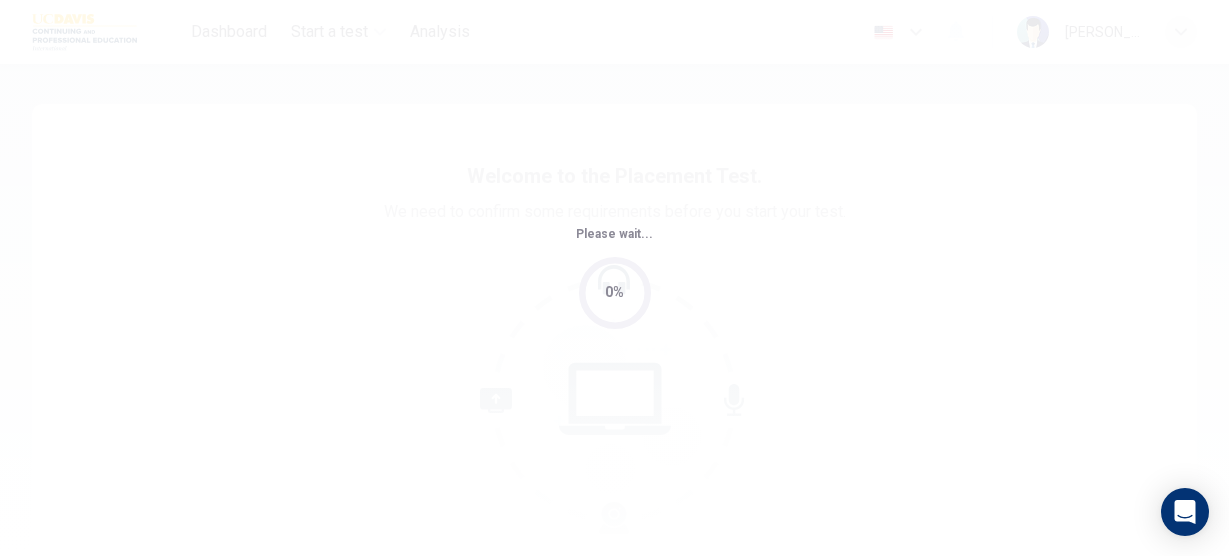 scroll, scrollTop: 0, scrollLeft: 0, axis: both 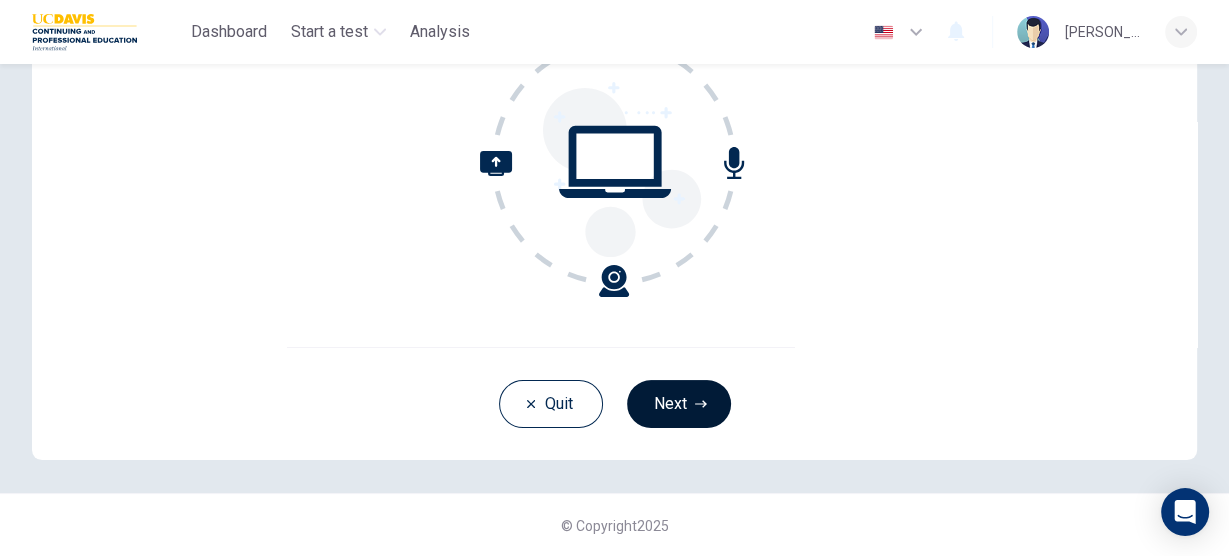 click on "Next" at bounding box center [679, 404] 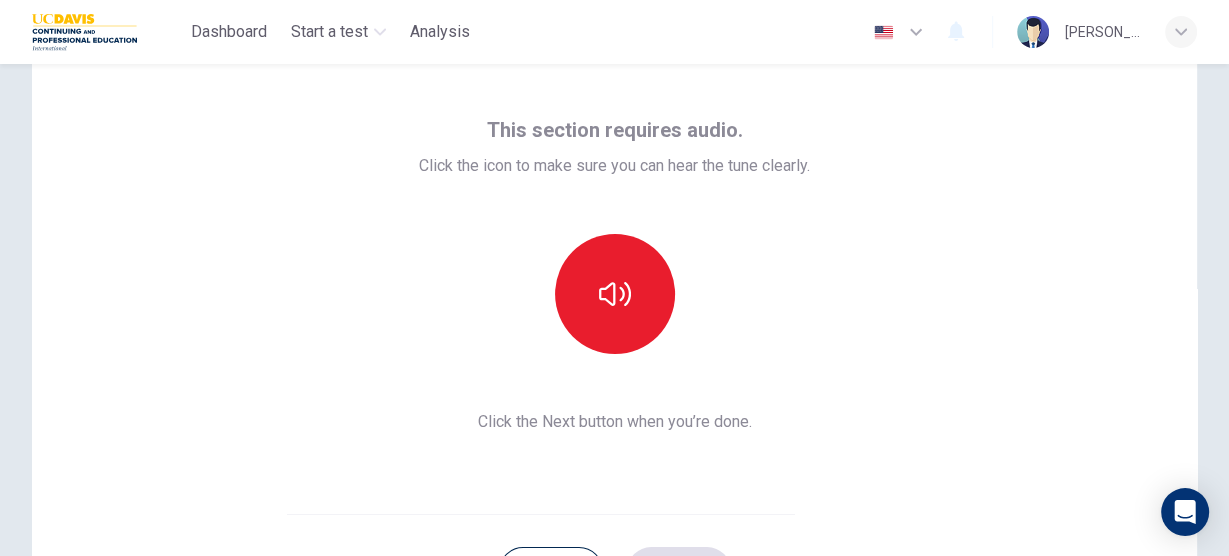 scroll, scrollTop: 56, scrollLeft: 0, axis: vertical 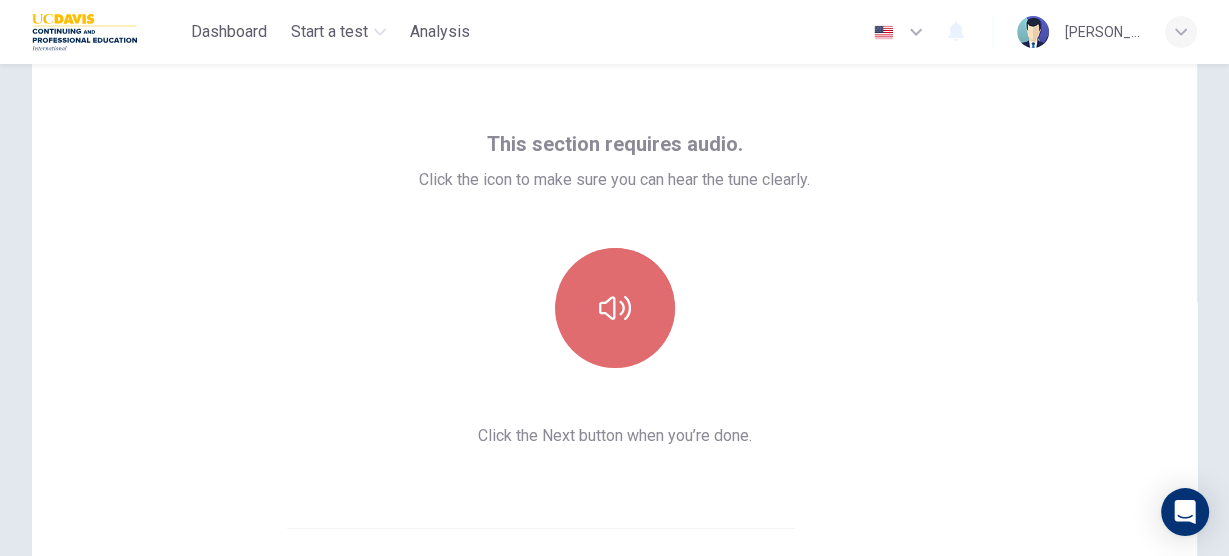 click 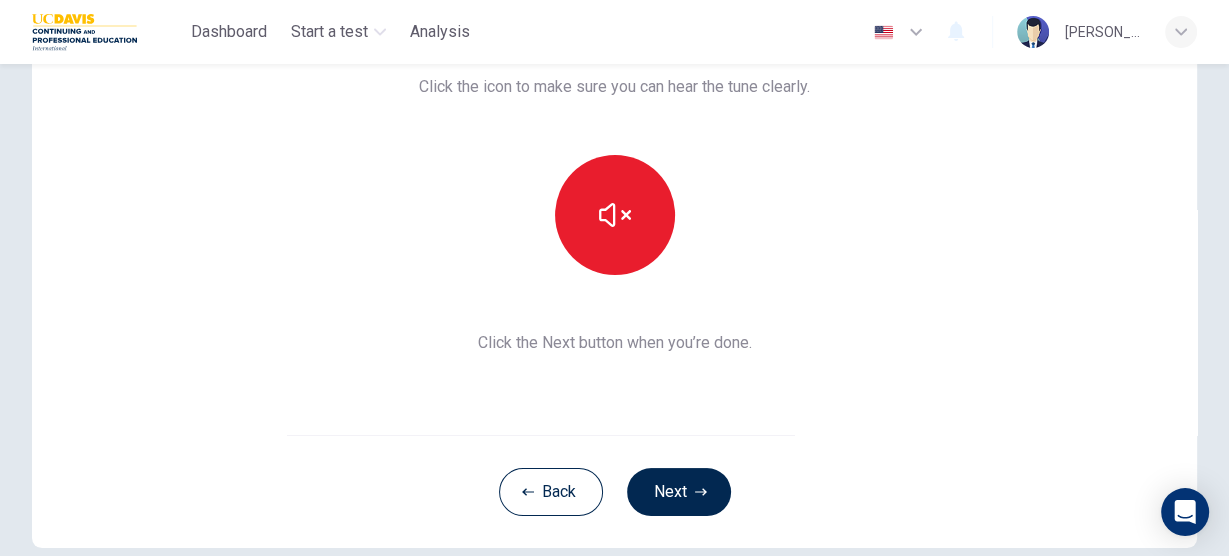 scroll, scrollTop: 187, scrollLeft: 0, axis: vertical 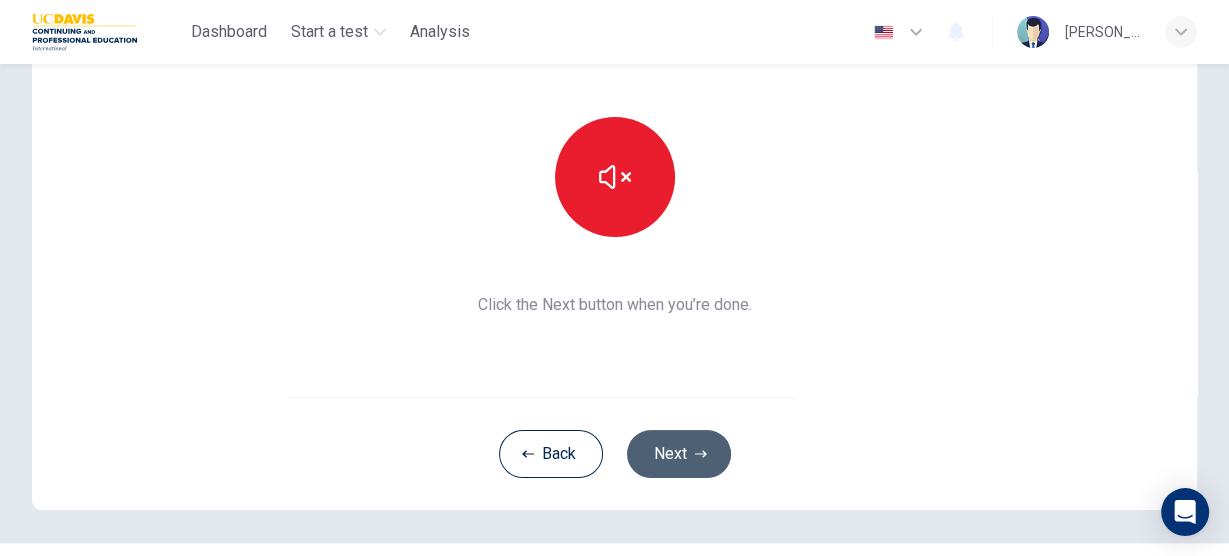 click on "Next" at bounding box center [679, 454] 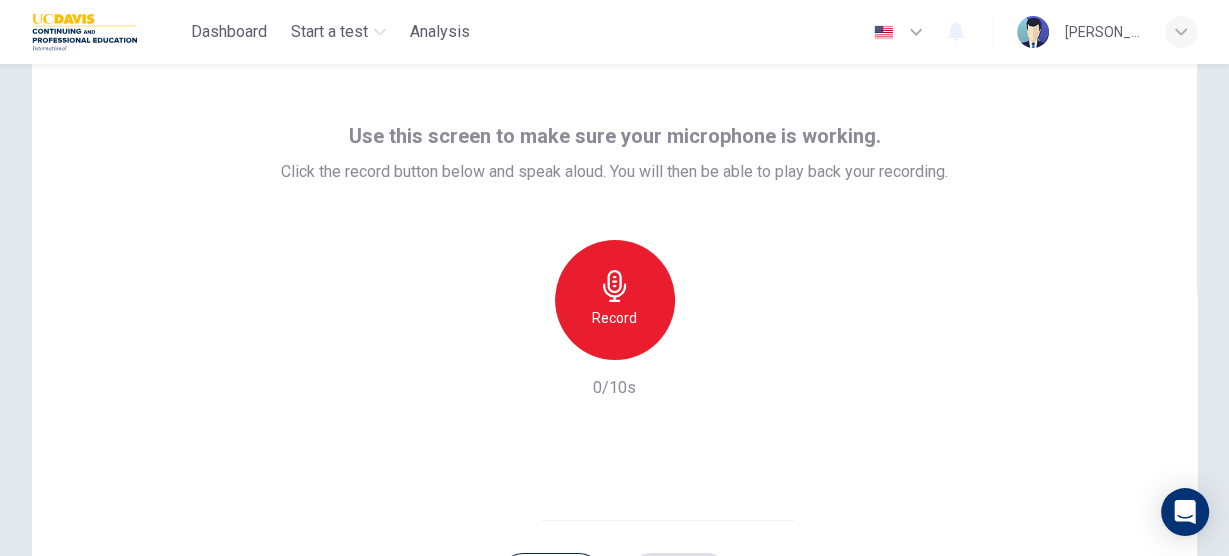 scroll, scrollTop: 58, scrollLeft: 0, axis: vertical 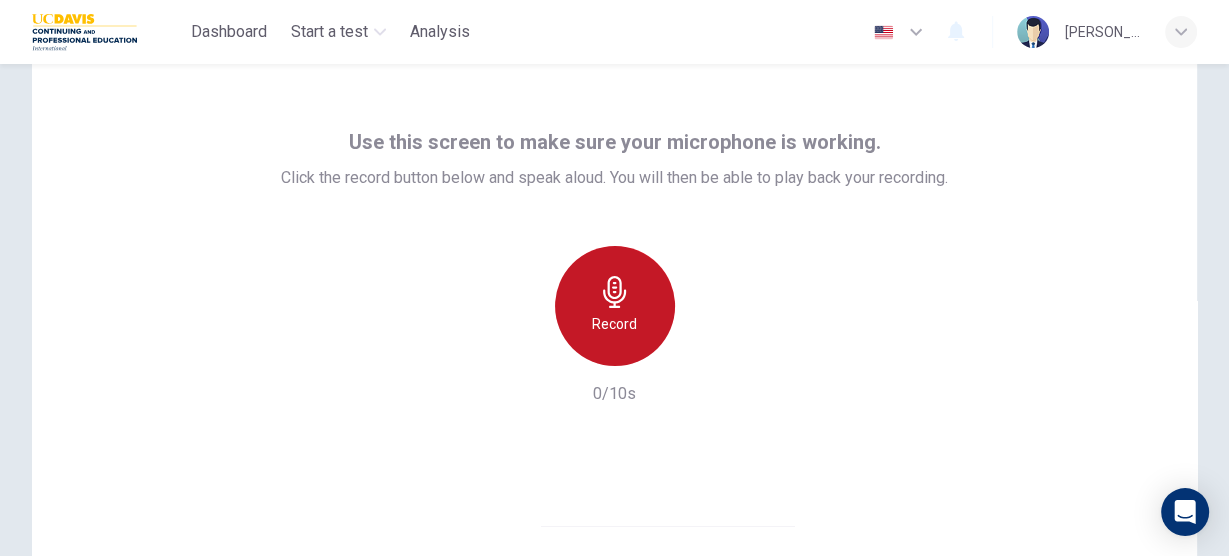 click on "Record" at bounding box center (615, 306) 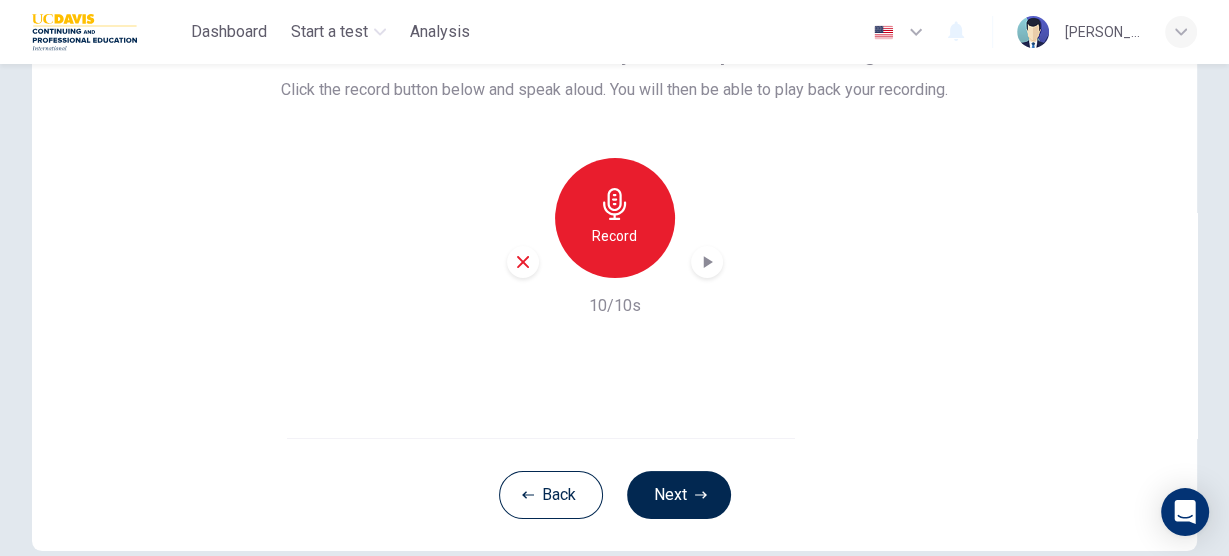scroll, scrollTop: 150, scrollLeft: 0, axis: vertical 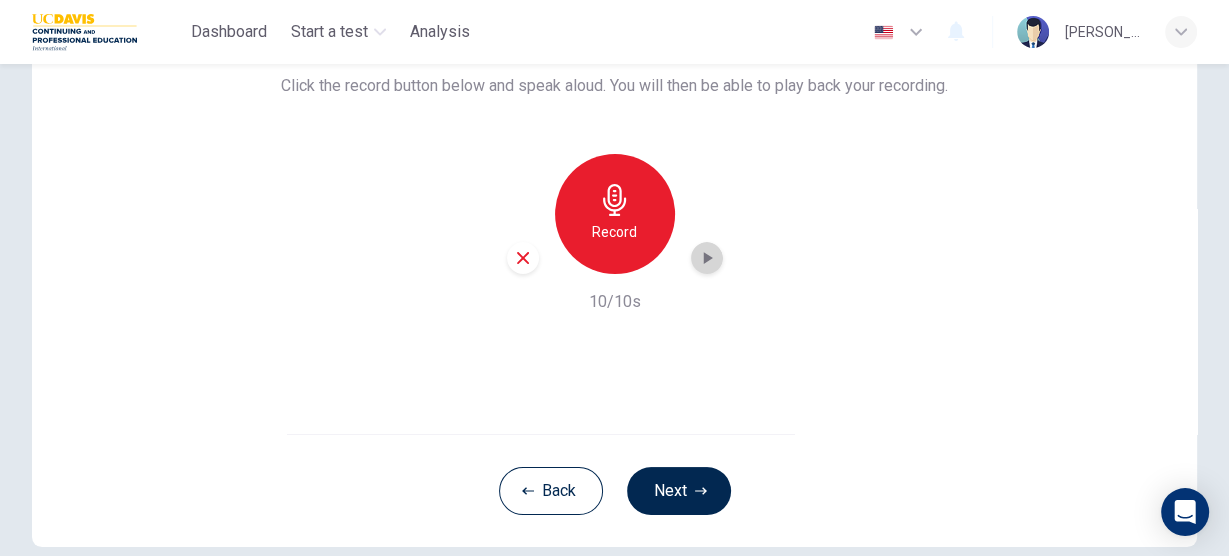 click 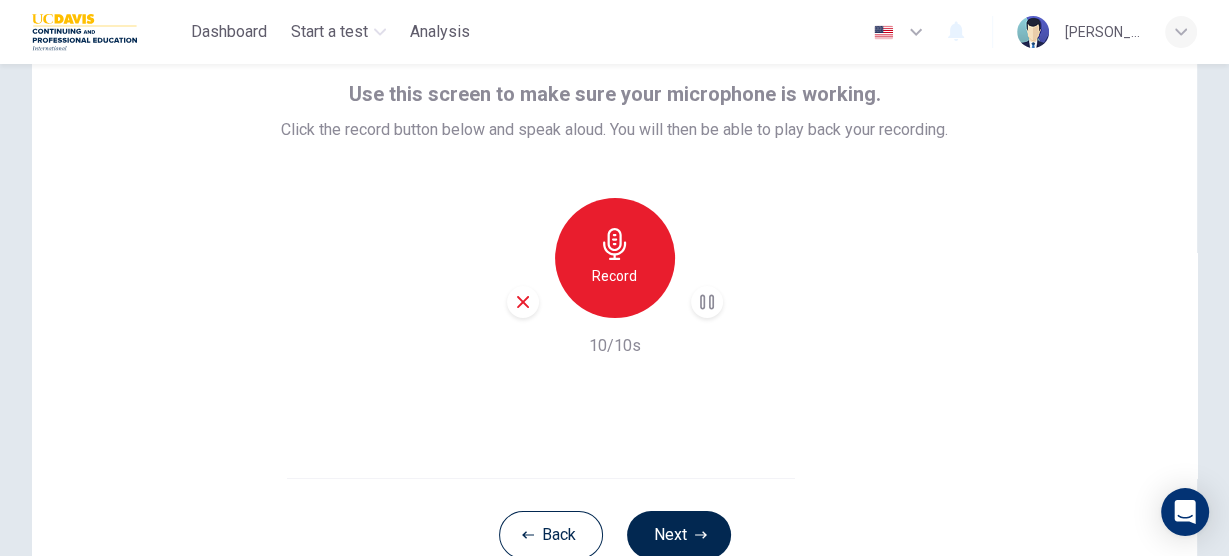scroll, scrollTop: 119, scrollLeft: 0, axis: vertical 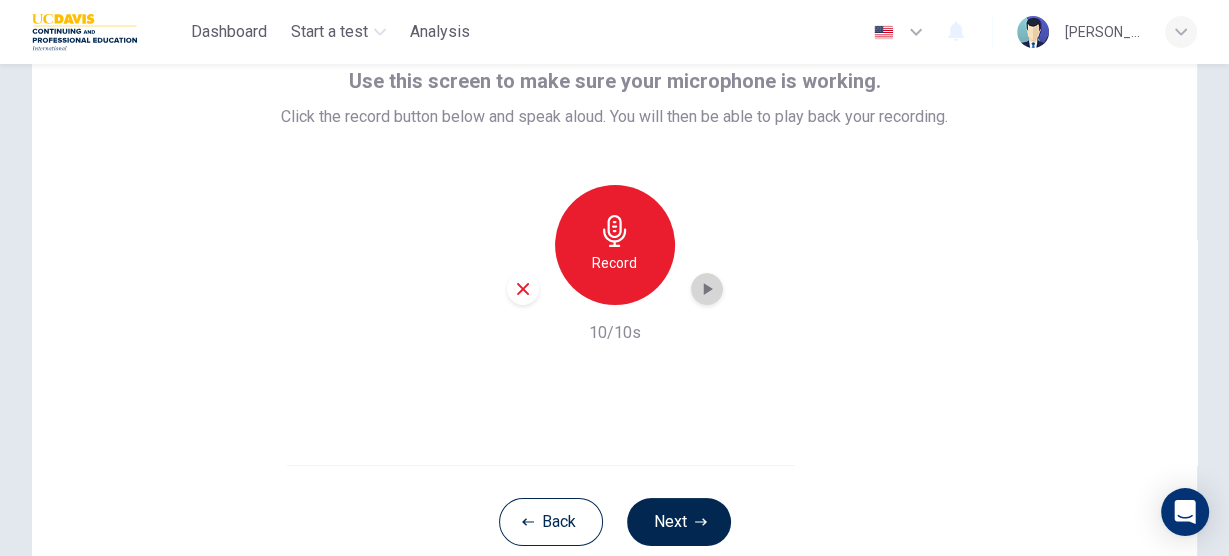 click 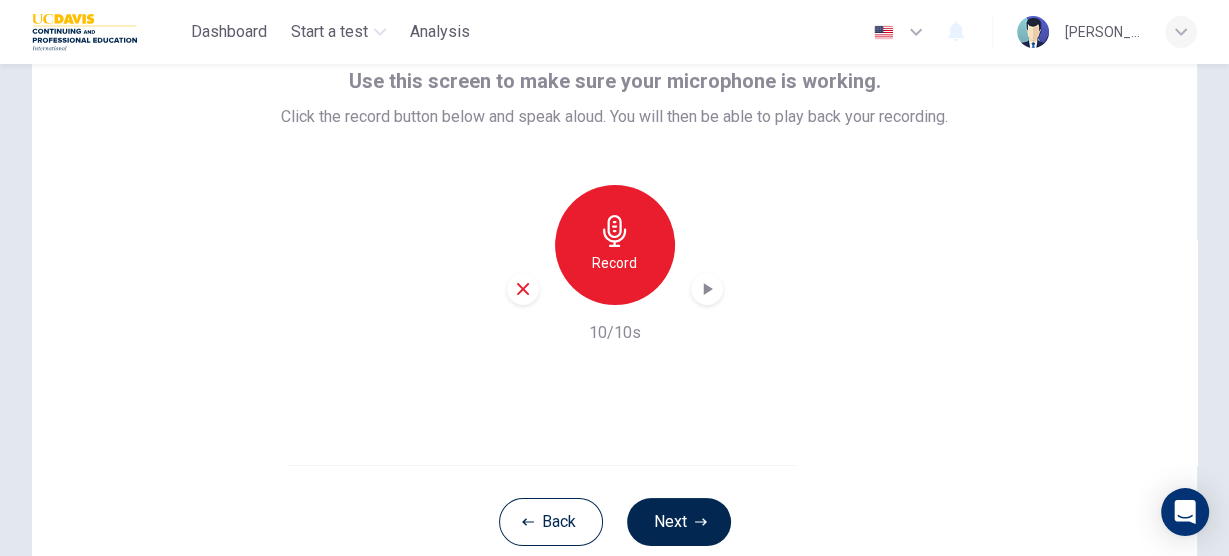 click 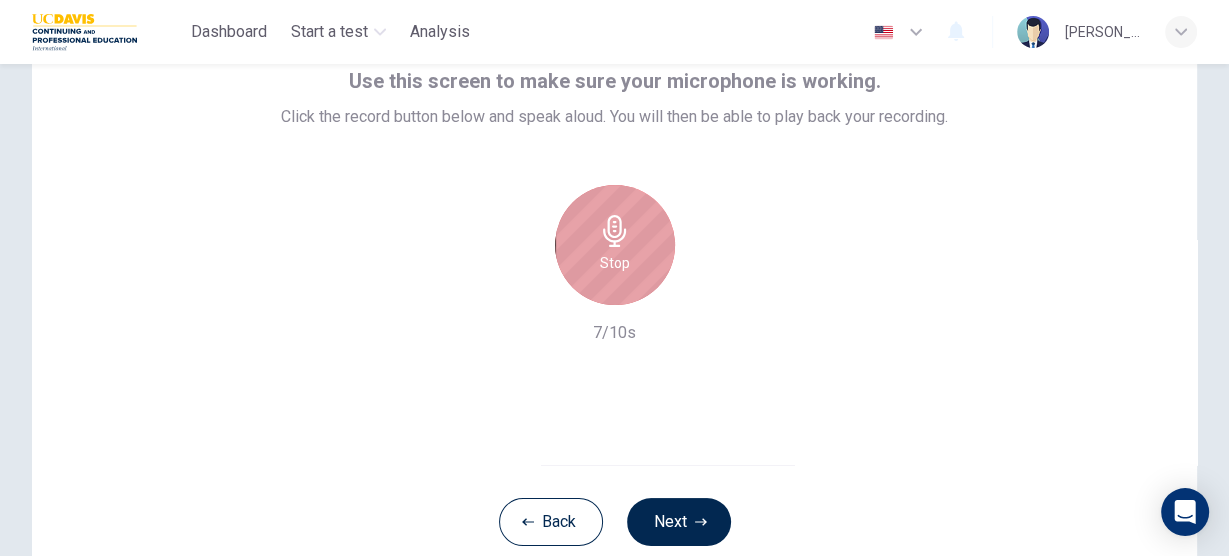 click on "Stop" at bounding box center (615, 245) 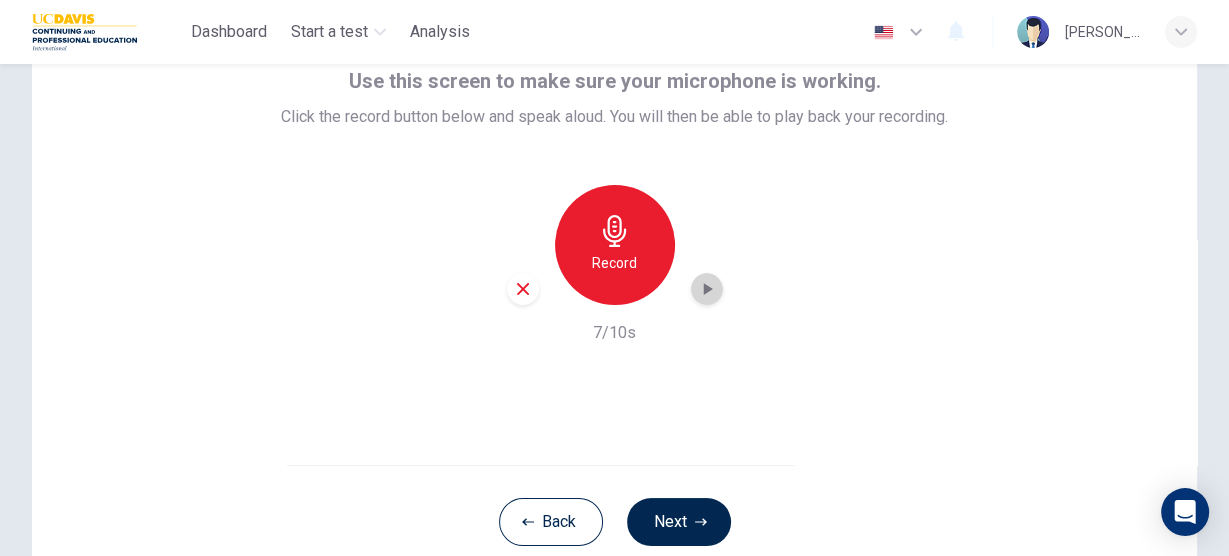 click 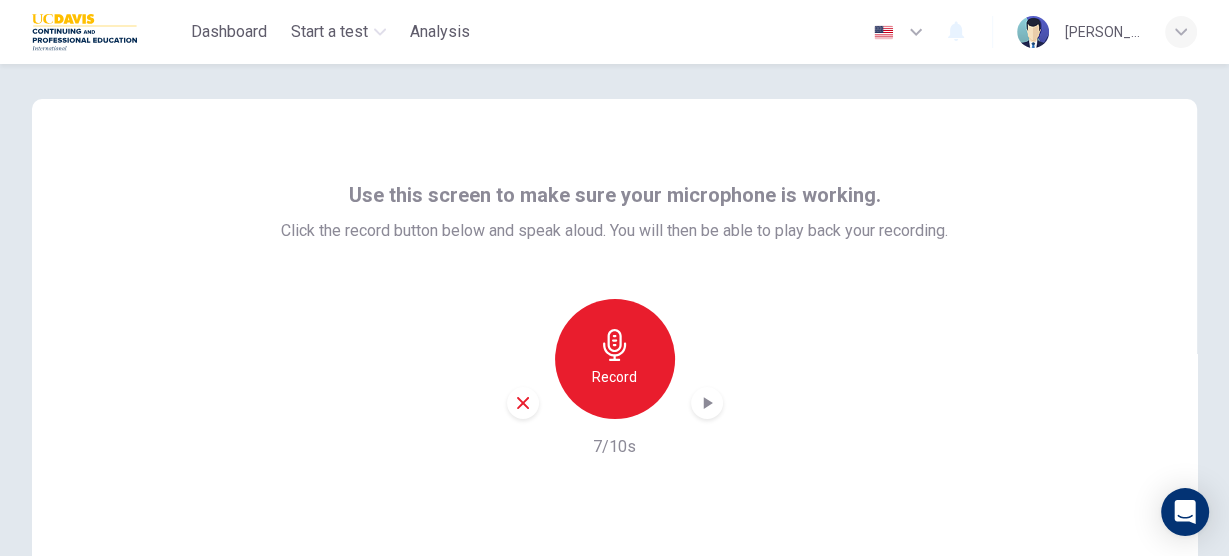 scroll, scrollTop: 0, scrollLeft: 0, axis: both 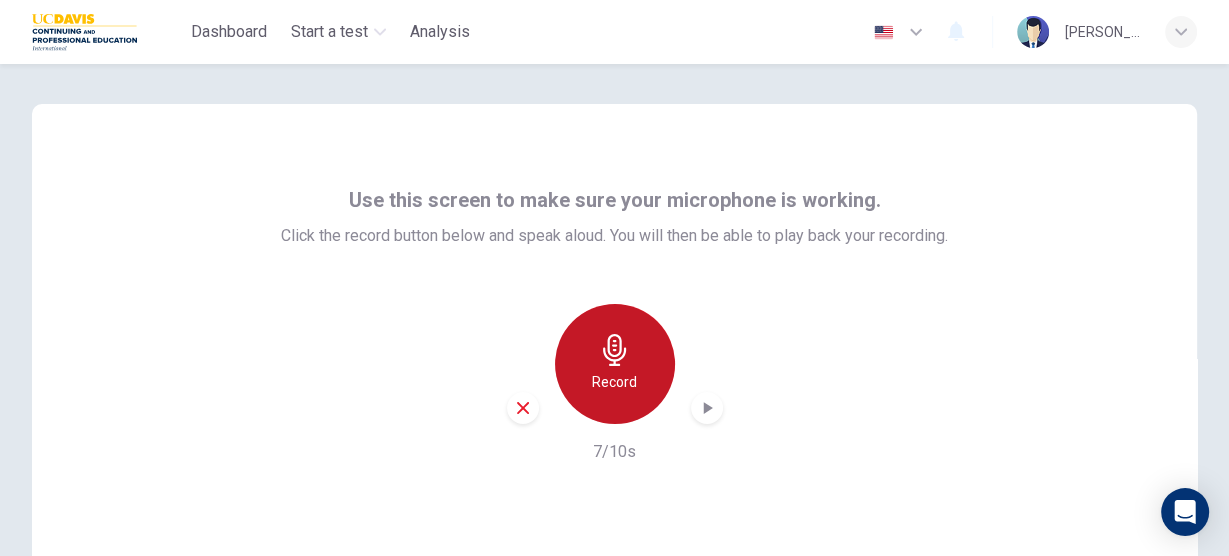 click on "Record" at bounding box center (615, 364) 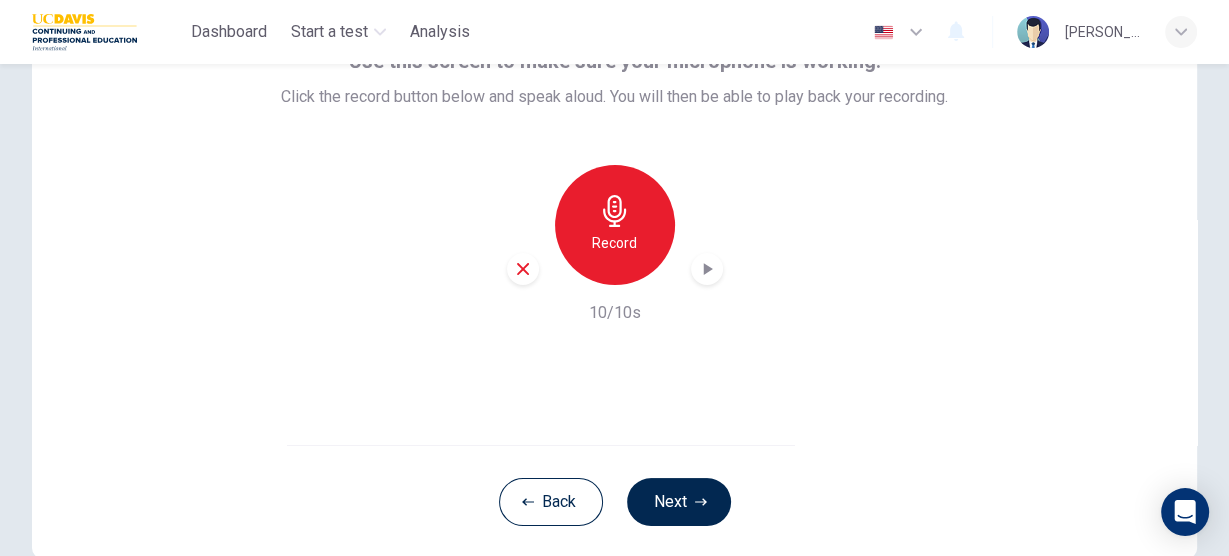 scroll, scrollTop: 190, scrollLeft: 0, axis: vertical 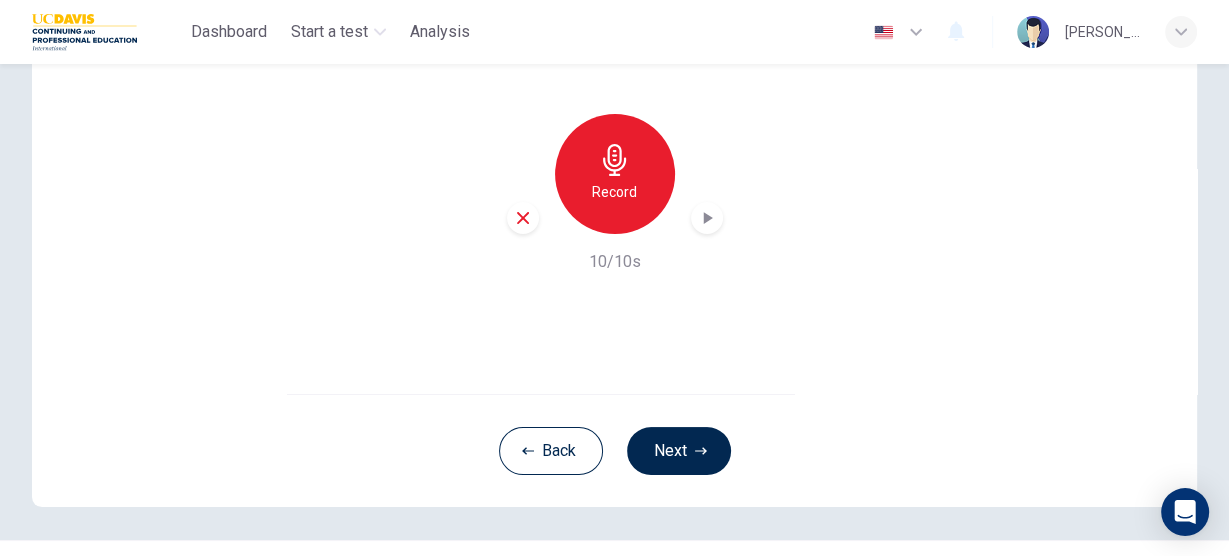 click 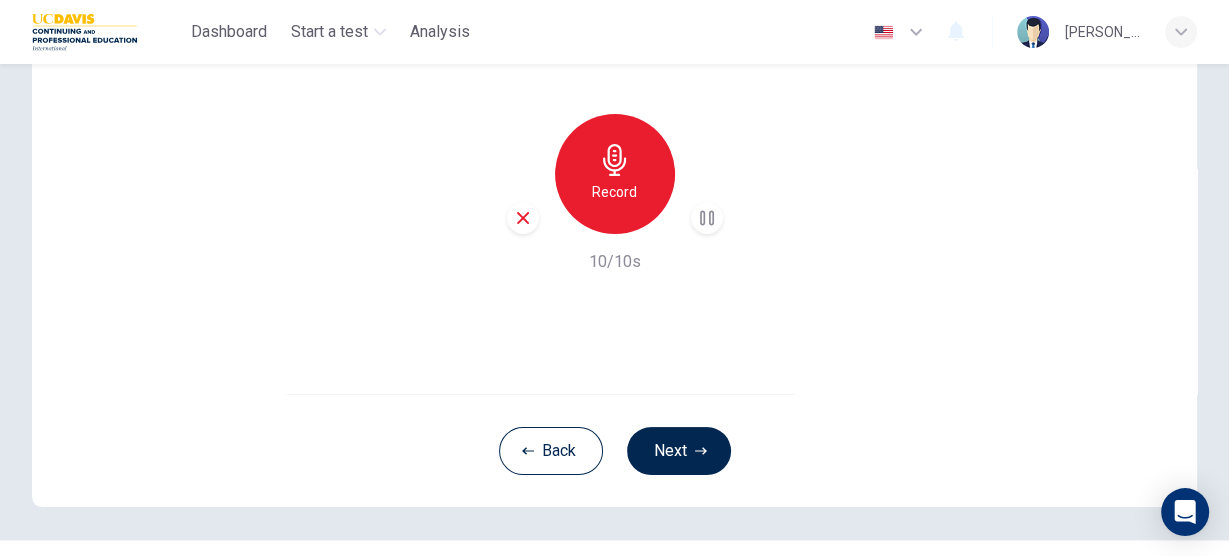 click on "Record" at bounding box center (615, 174) 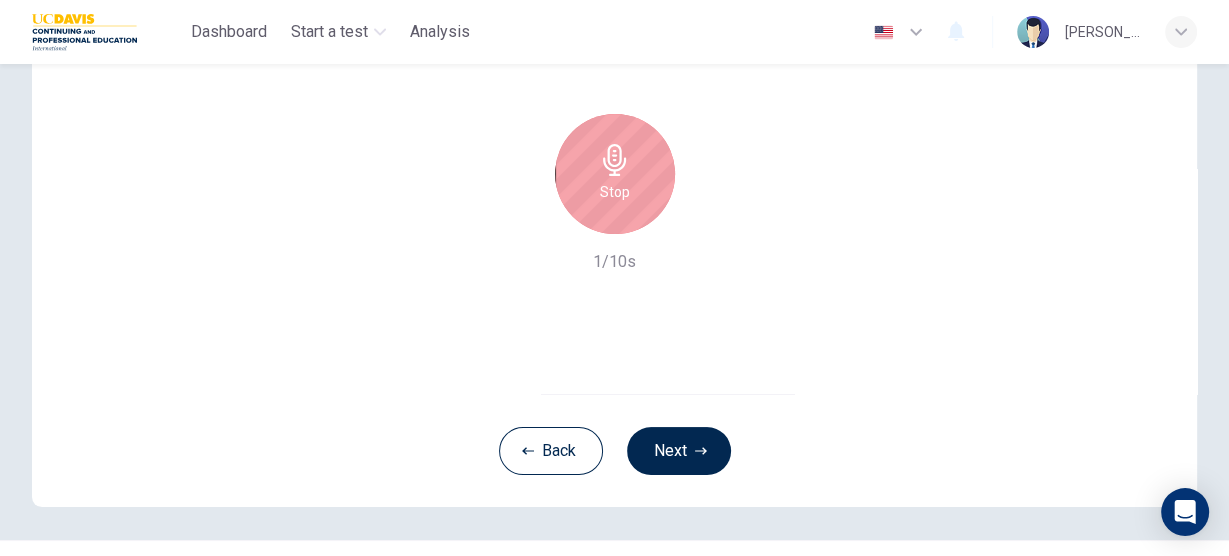 click on "Stop" at bounding box center [615, 174] 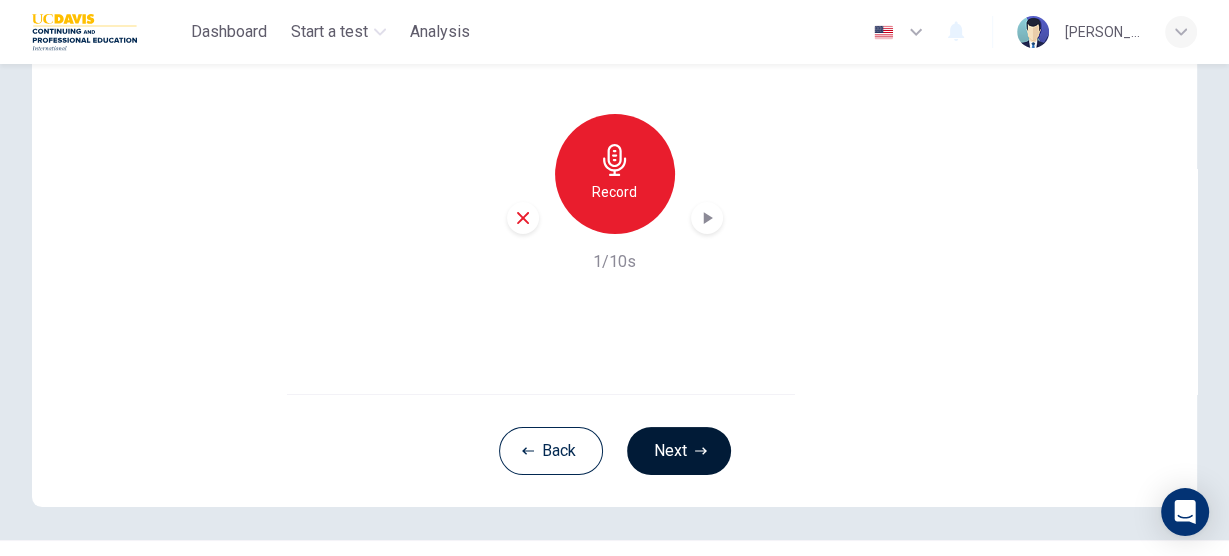 click on "Next" at bounding box center [679, 451] 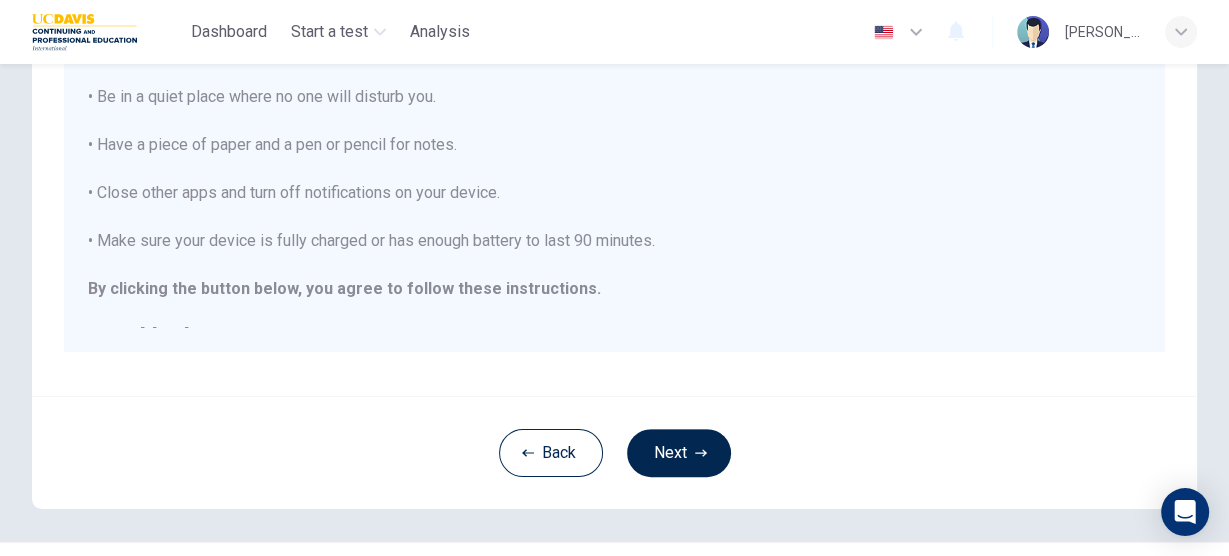 scroll, scrollTop: 444, scrollLeft: 0, axis: vertical 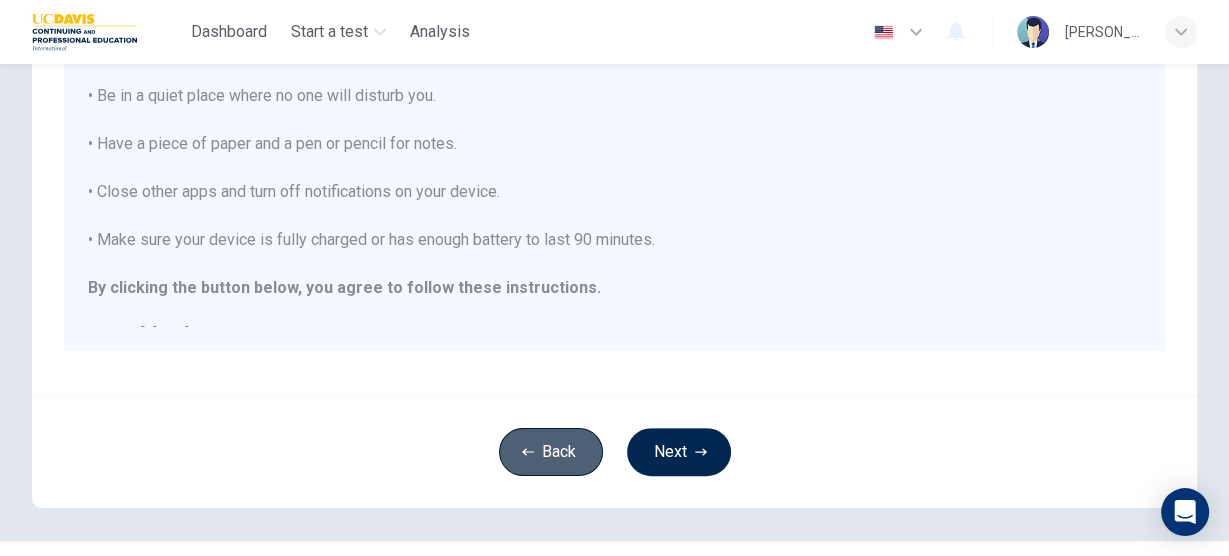 click 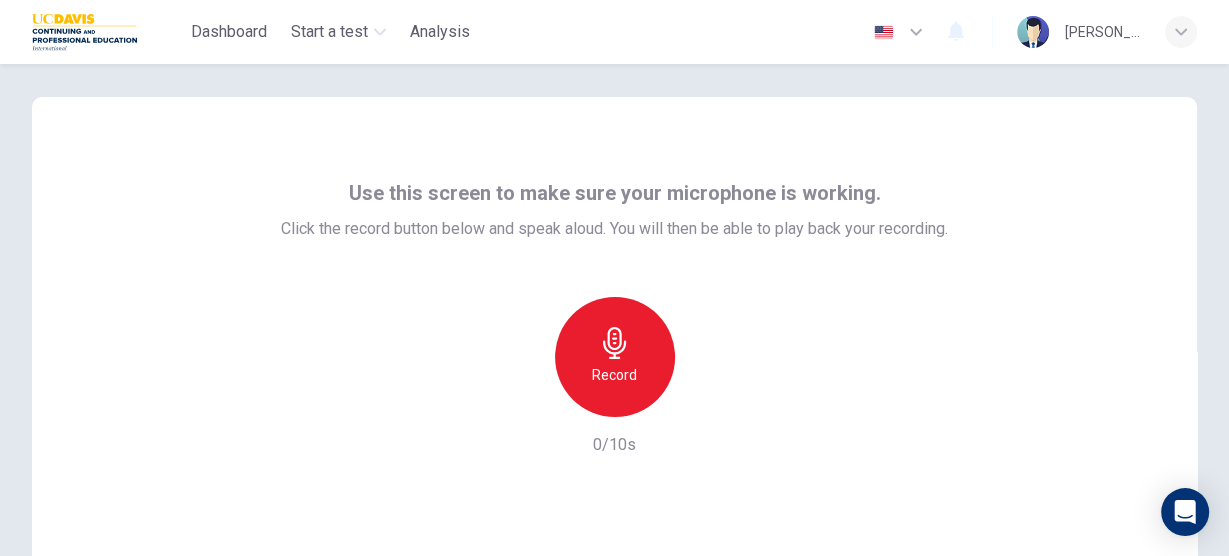 scroll, scrollTop: 1, scrollLeft: 0, axis: vertical 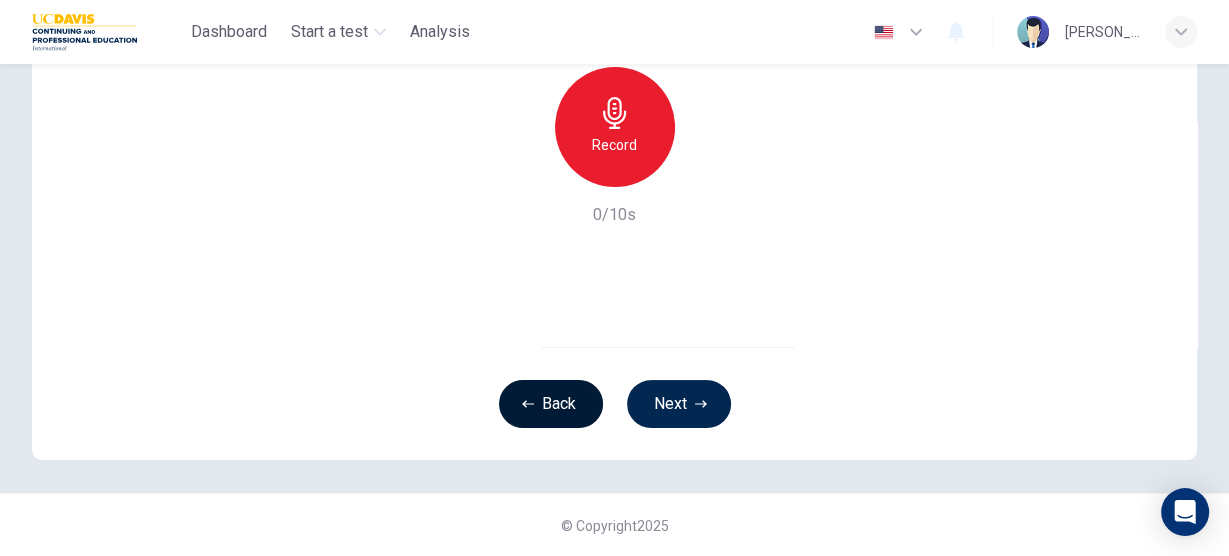 click on "Back" at bounding box center [551, 404] 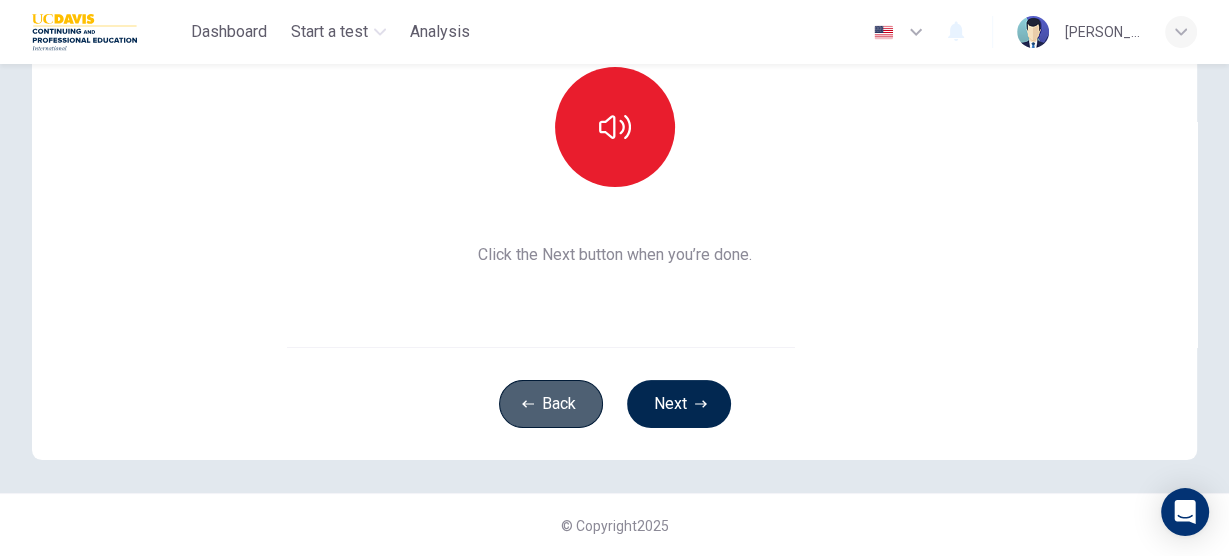 click on "Back" at bounding box center (551, 404) 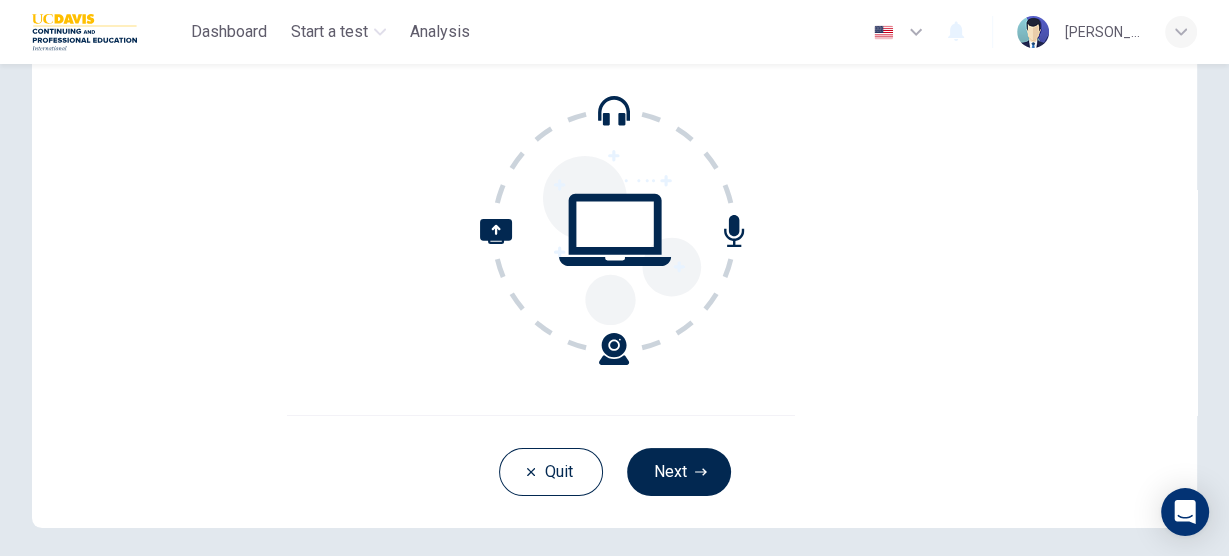 scroll, scrollTop: 173, scrollLeft: 0, axis: vertical 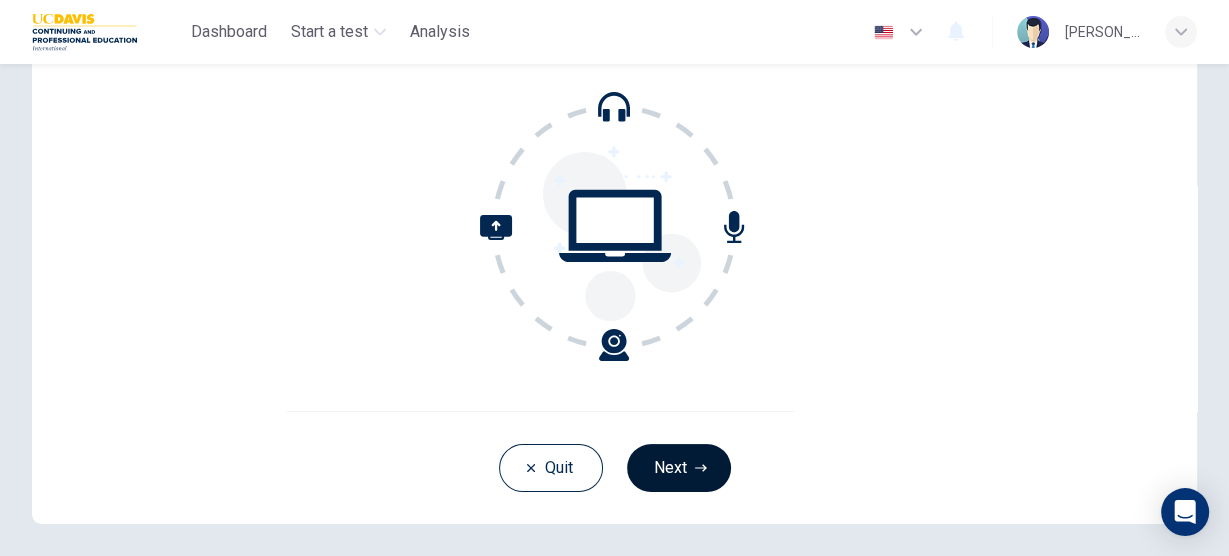 click on "Next" at bounding box center [679, 468] 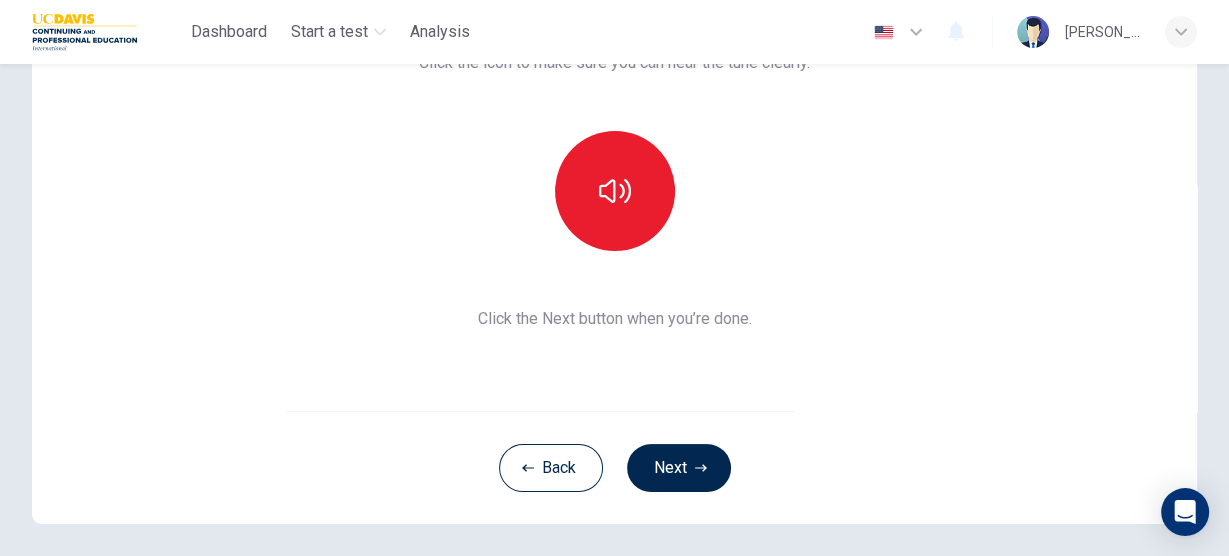 drag, startPoint x: 1221, startPoint y: 241, endPoint x: 1200, endPoint y: 116, distance: 126.751724 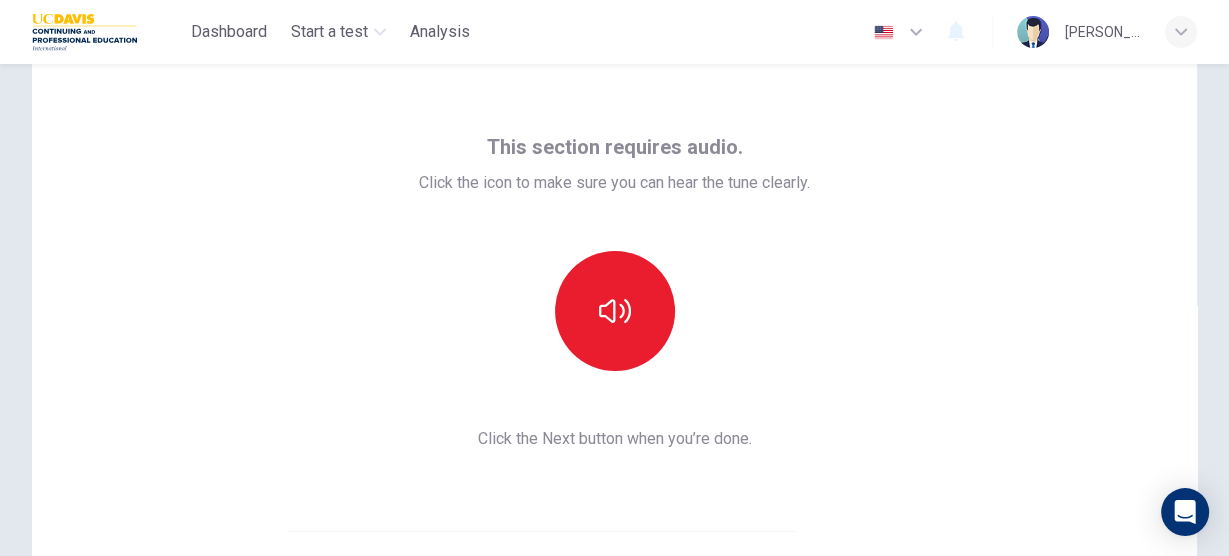 scroll, scrollTop: 51, scrollLeft: 0, axis: vertical 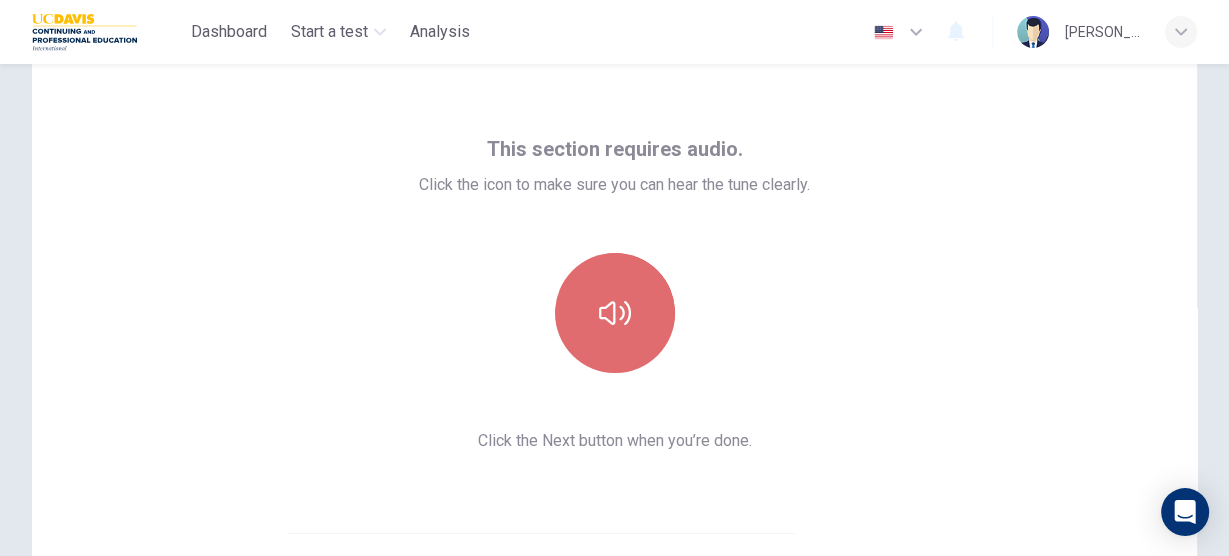 click at bounding box center (615, 313) 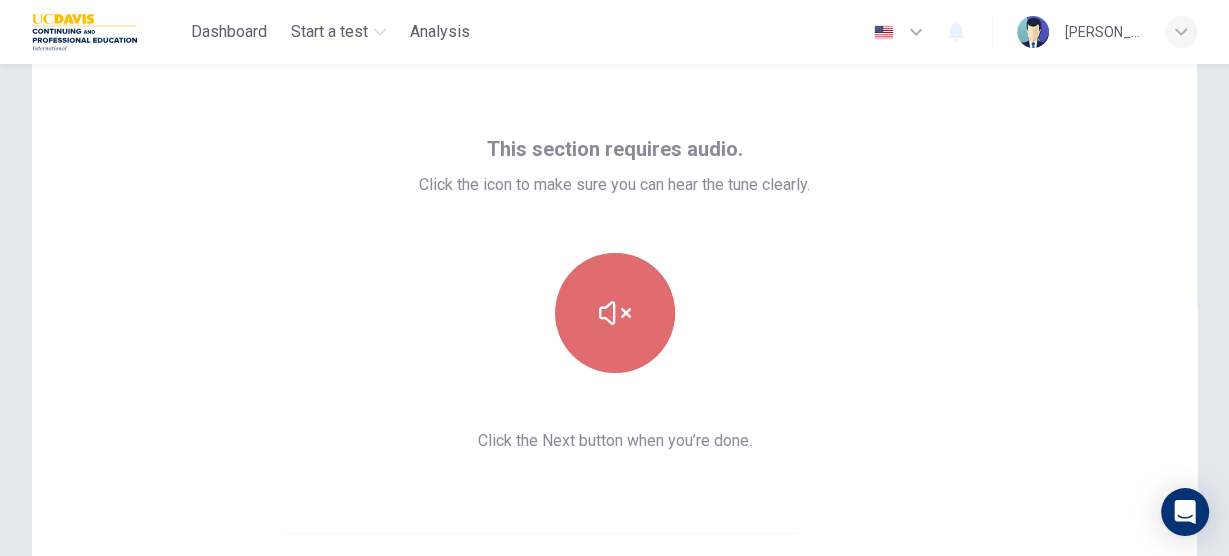 click at bounding box center [615, 313] 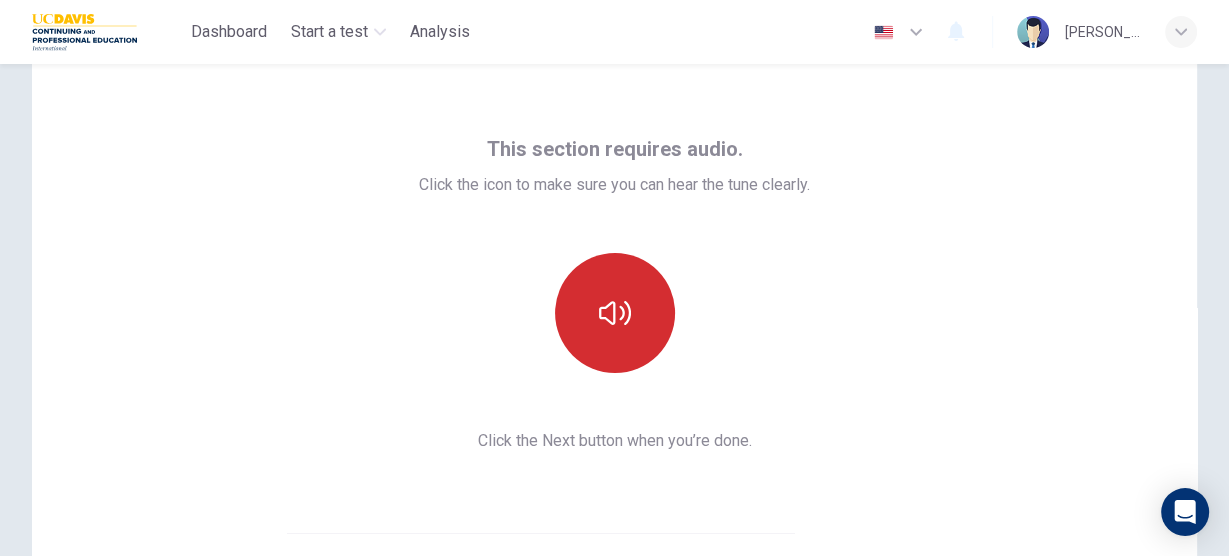 click at bounding box center (615, 313) 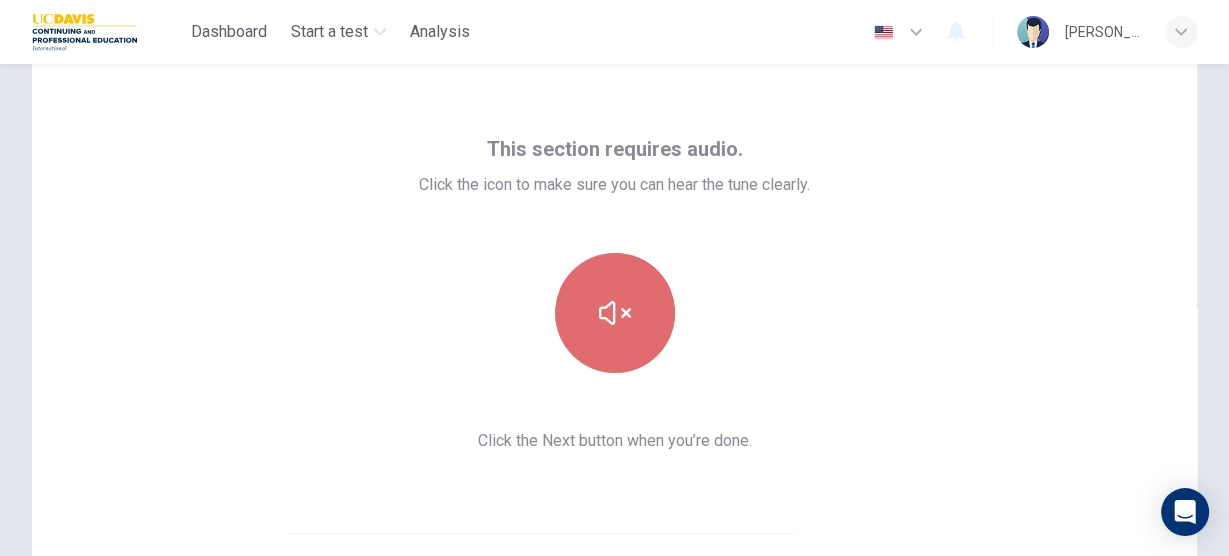 click at bounding box center (615, 313) 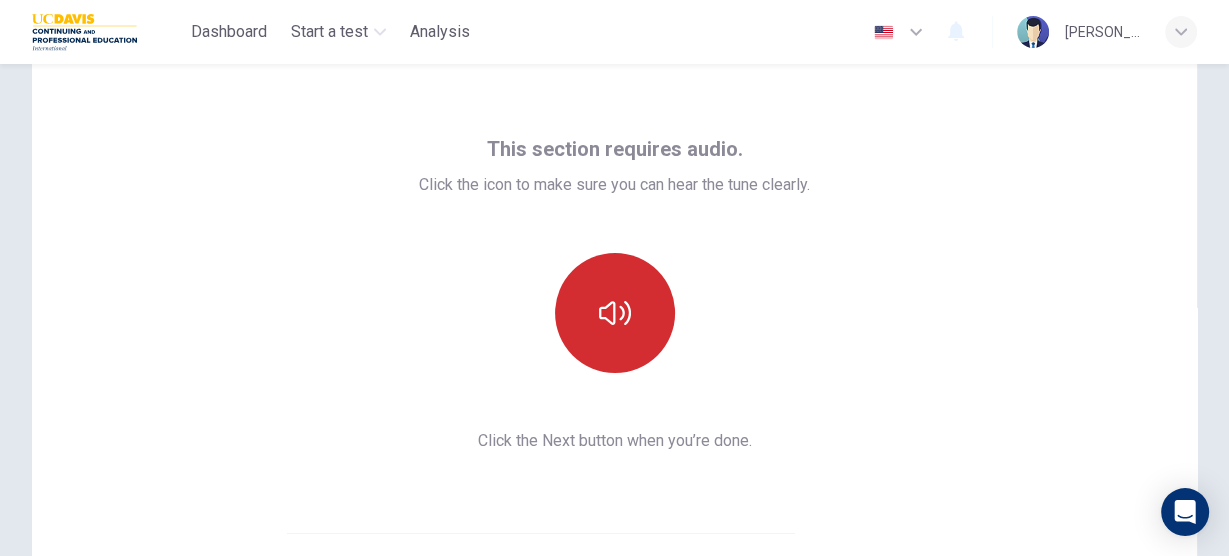 click 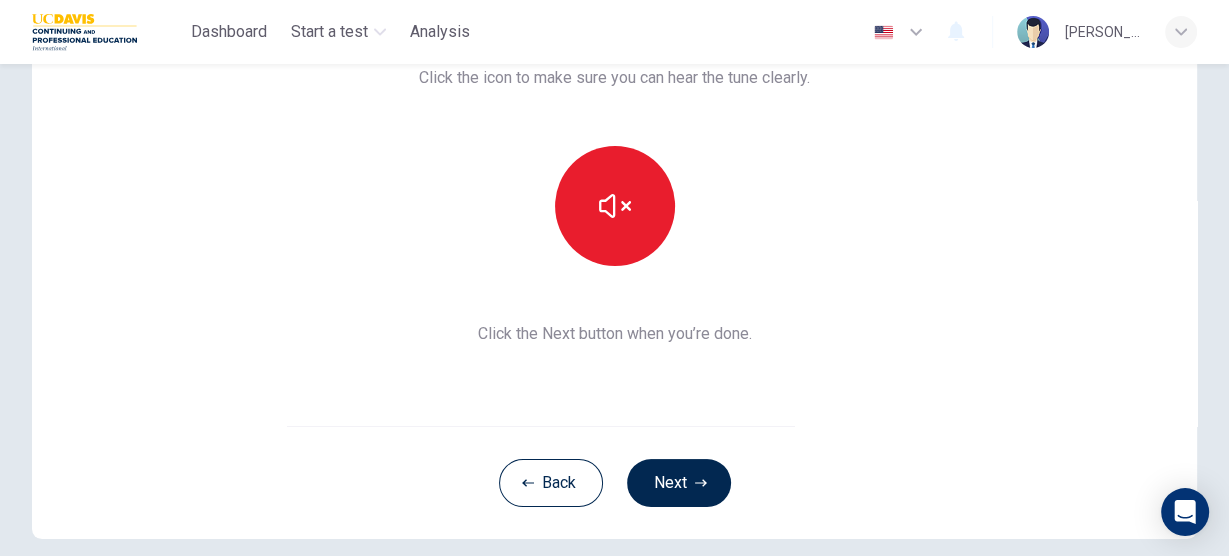 scroll, scrollTop: 172, scrollLeft: 0, axis: vertical 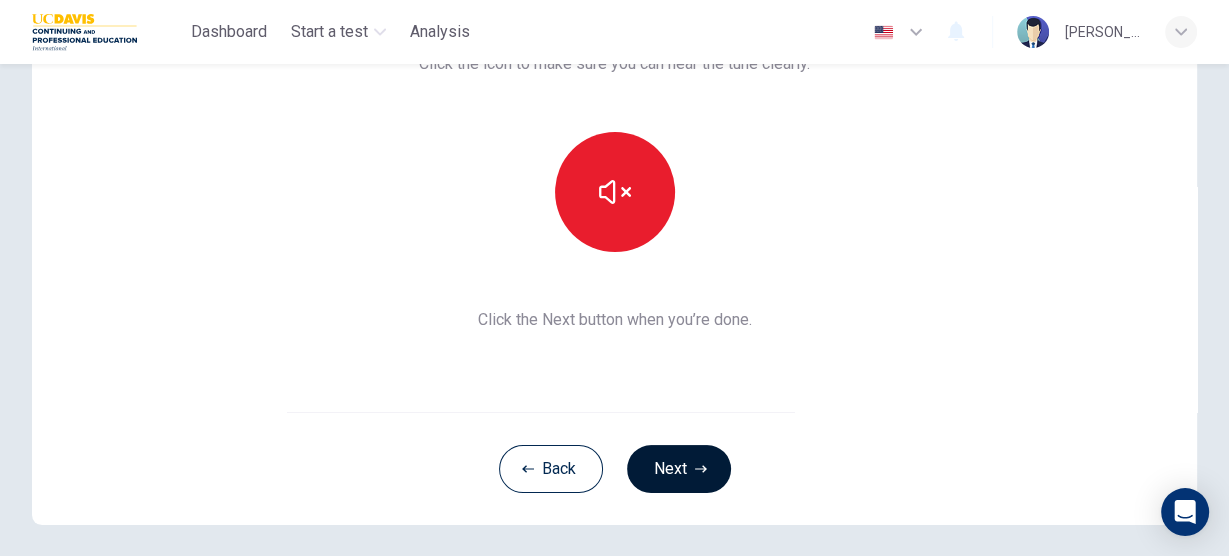 click on "Next" at bounding box center (679, 469) 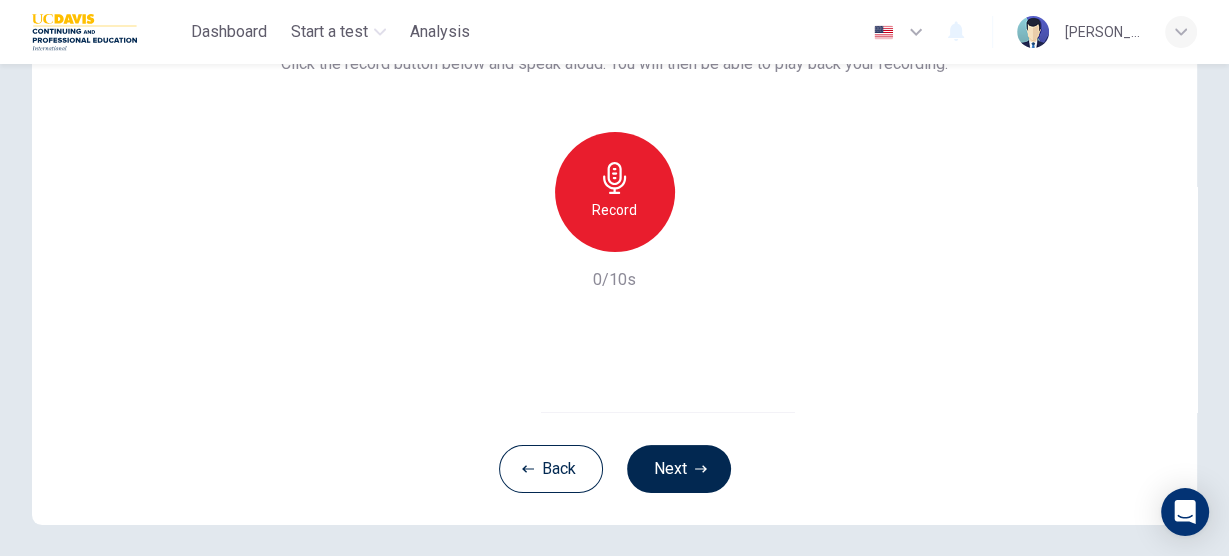 scroll, scrollTop: 41, scrollLeft: 0, axis: vertical 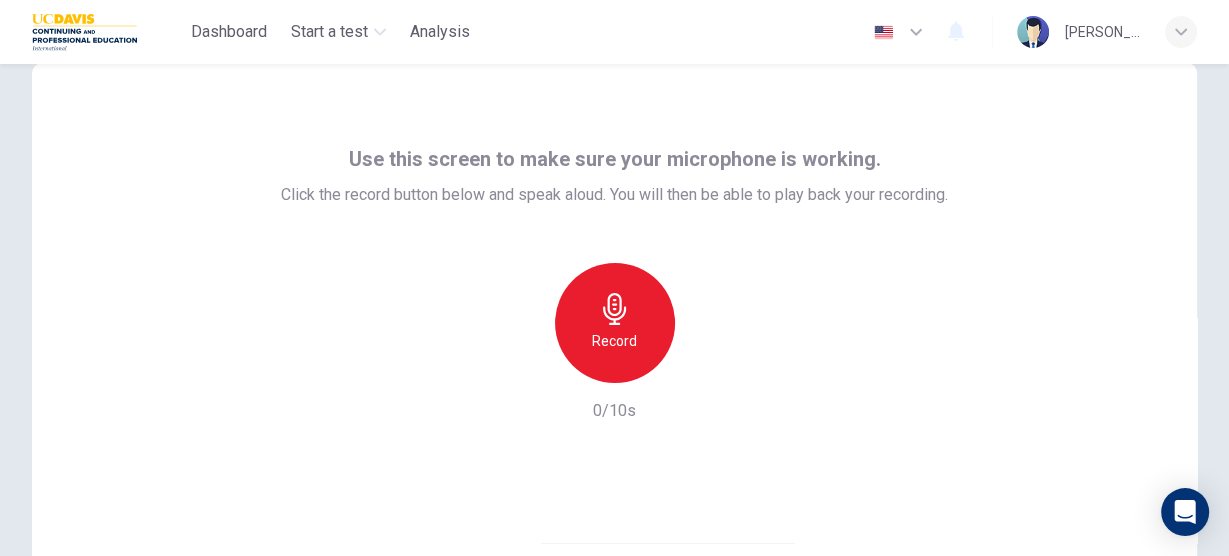 click 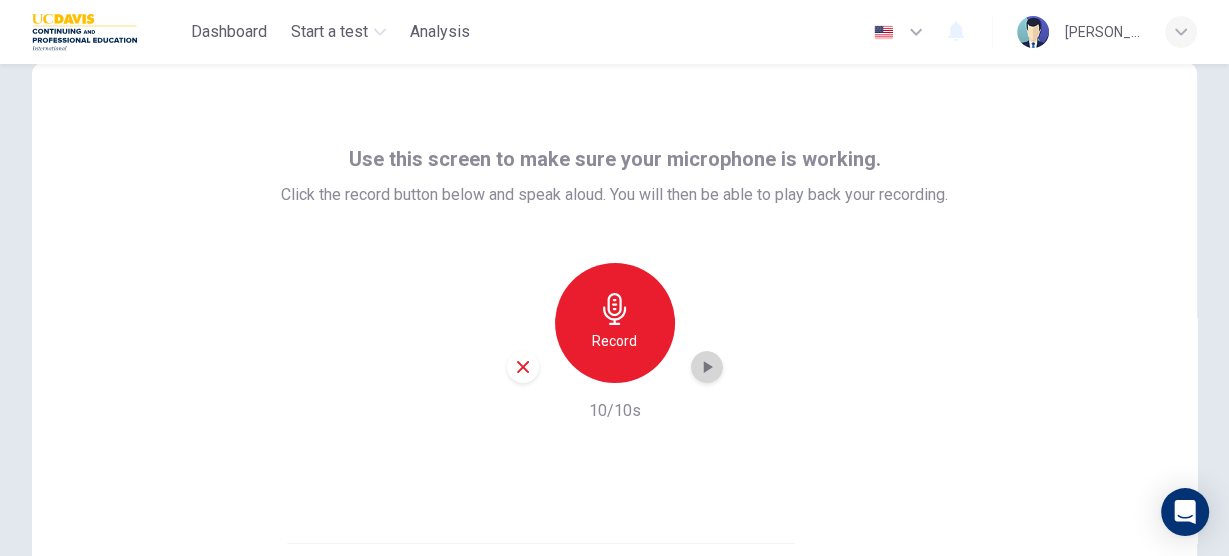 click 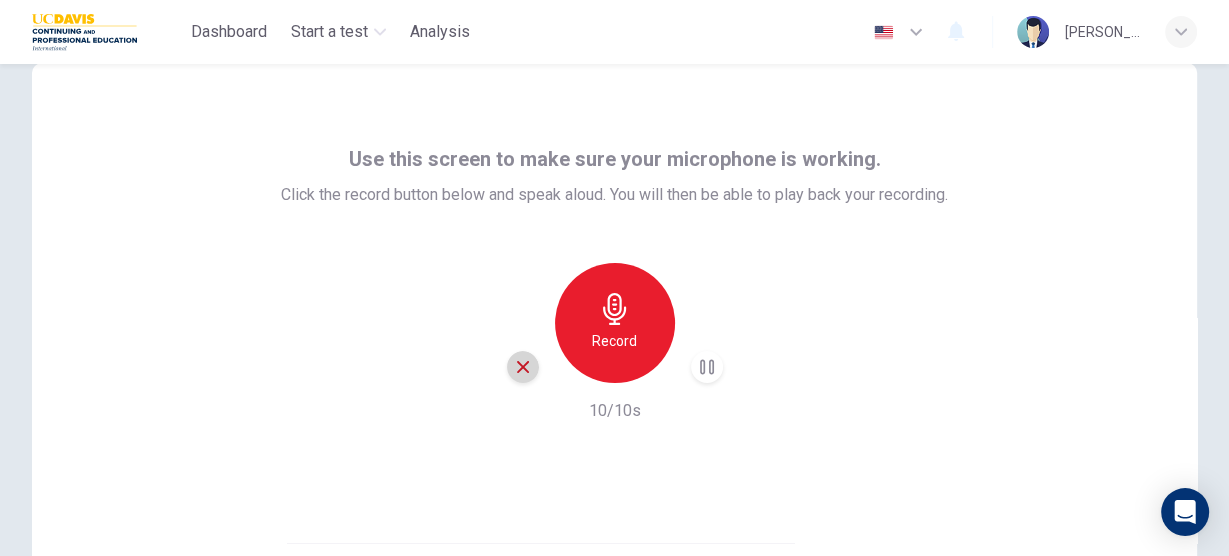 click 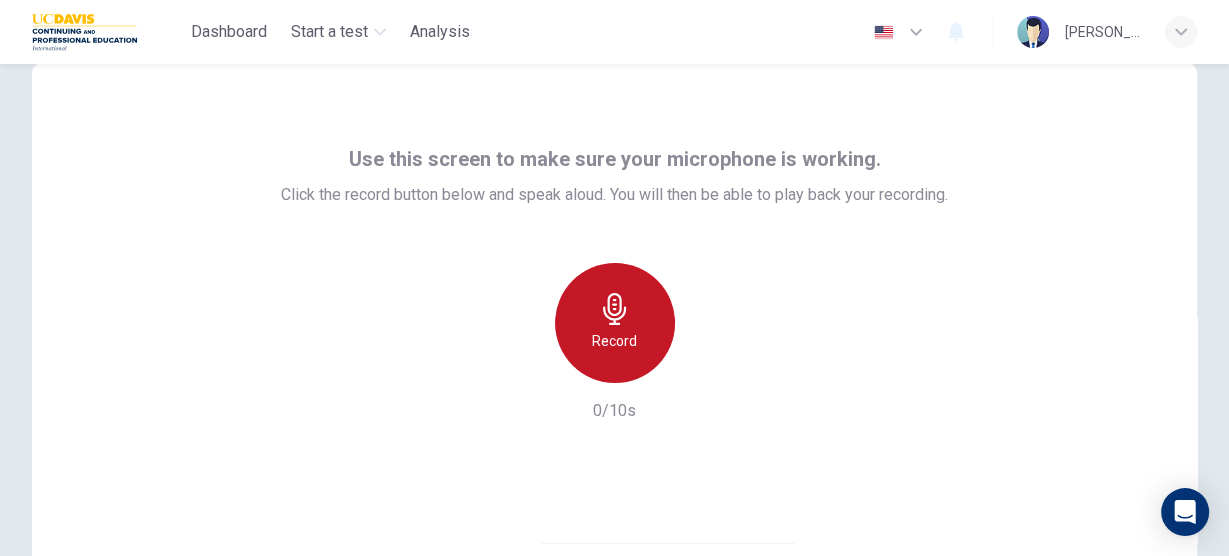 click on "Record" at bounding box center [614, 341] 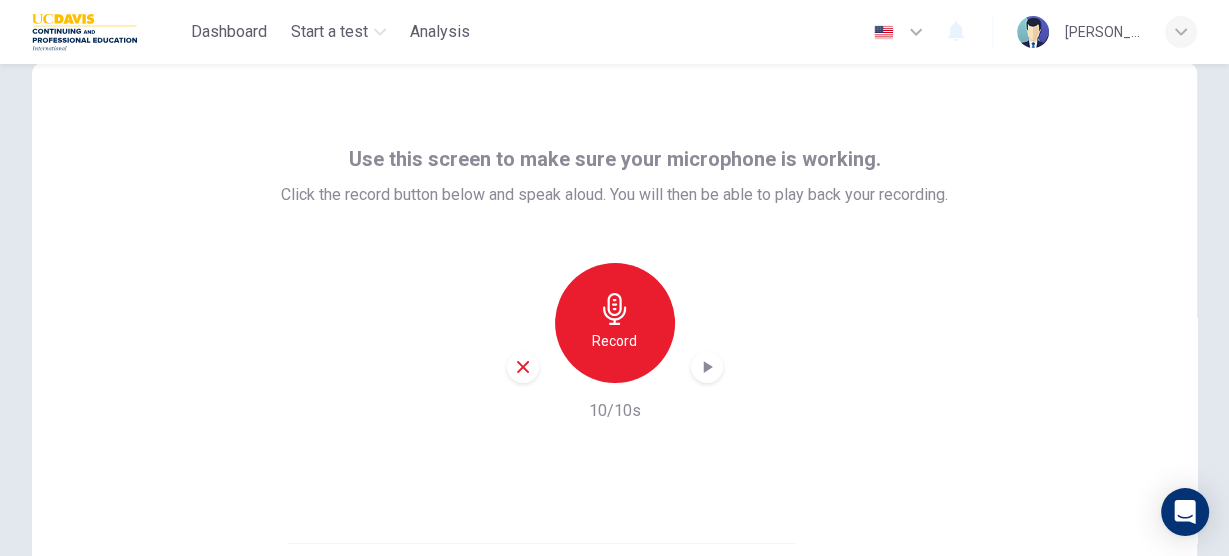 click 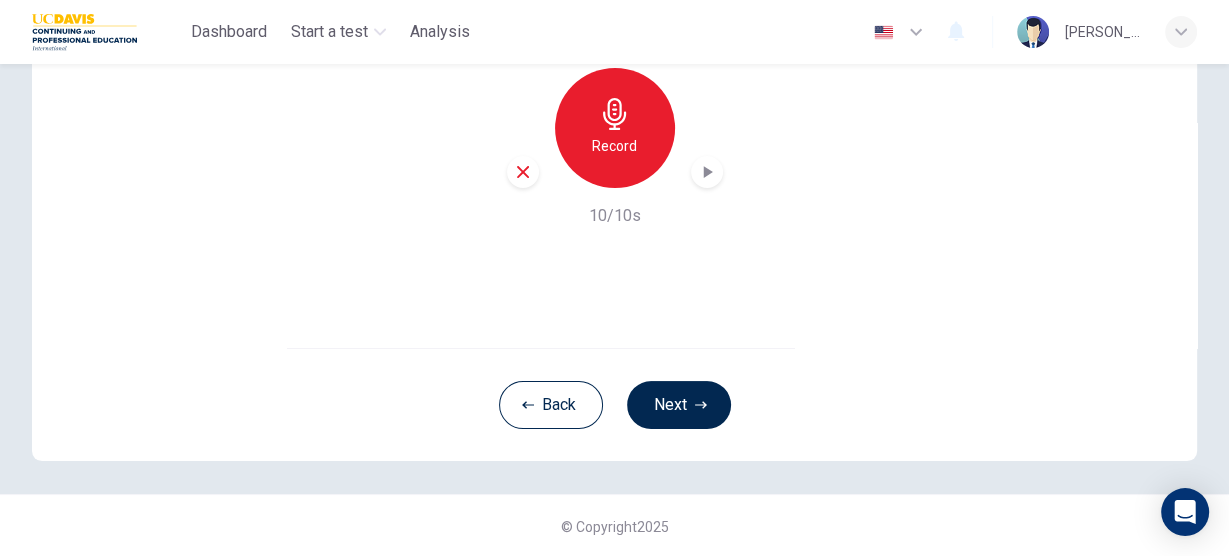 scroll, scrollTop: 157, scrollLeft: 0, axis: vertical 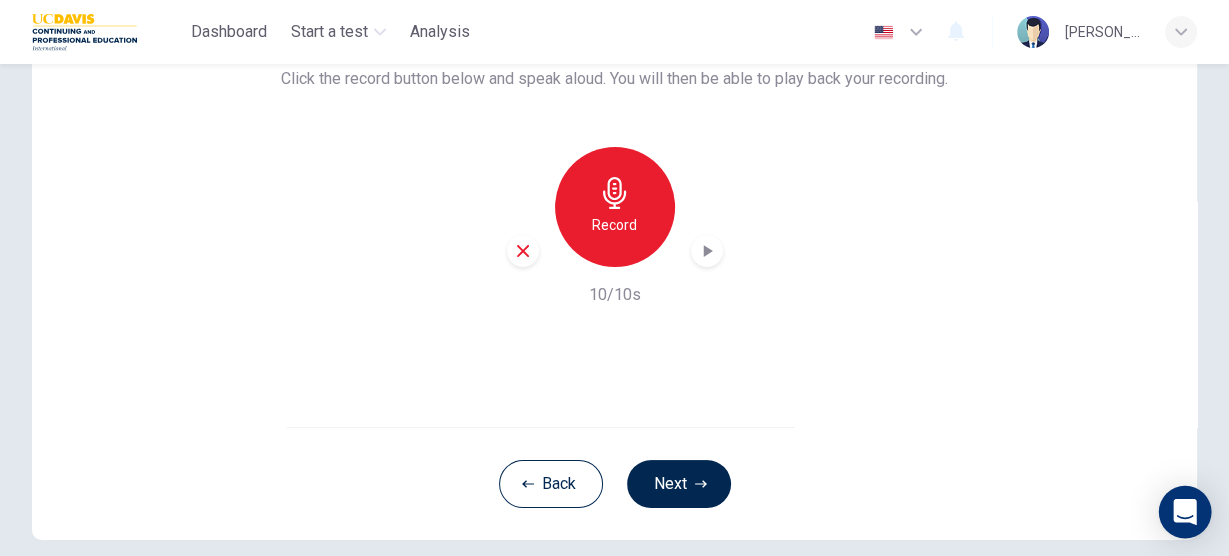 click 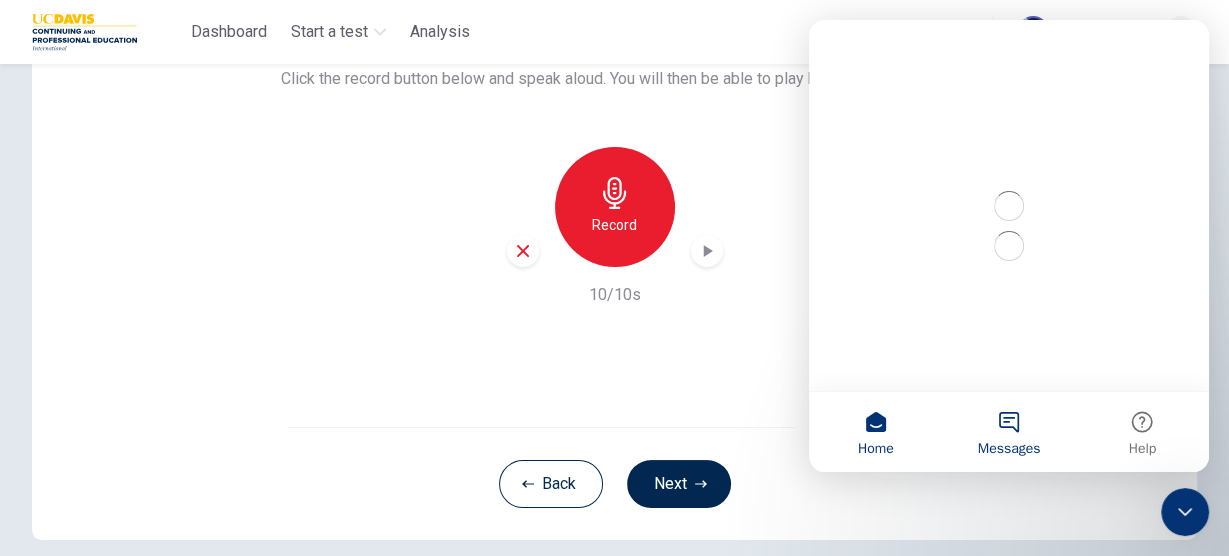 scroll, scrollTop: 0, scrollLeft: 0, axis: both 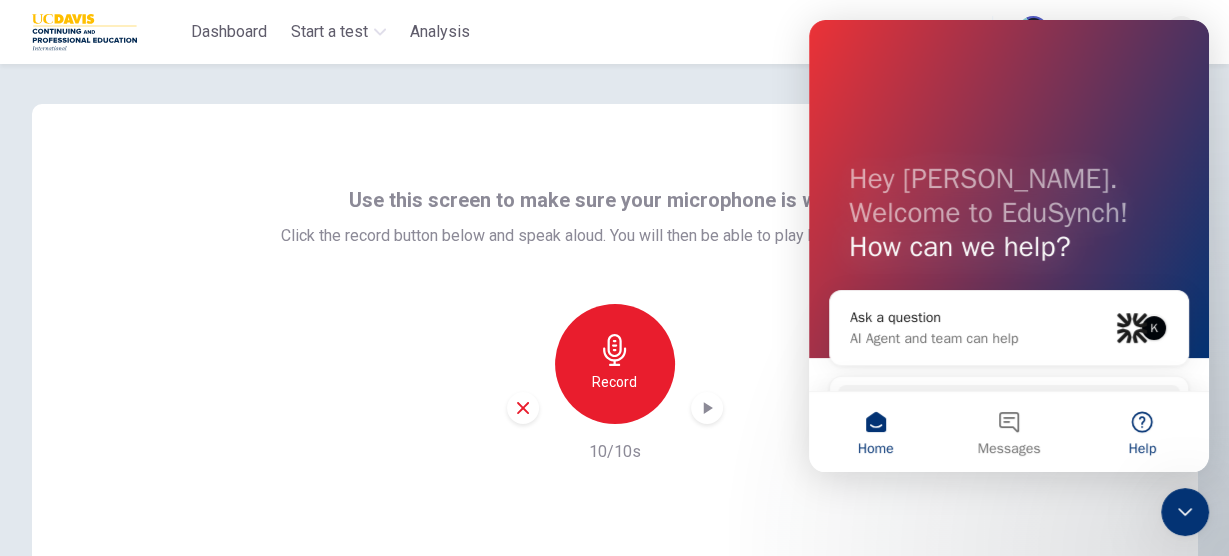 click on "Help" at bounding box center [1142, 432] 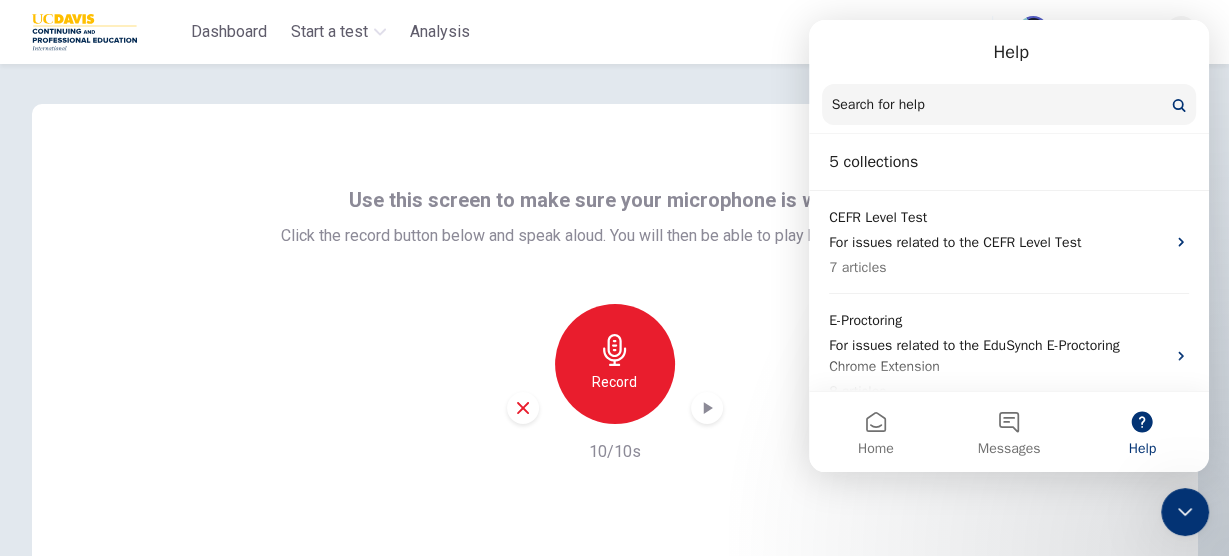 scroll, scrollTop: 0, scrollLeft: 0, axis: both 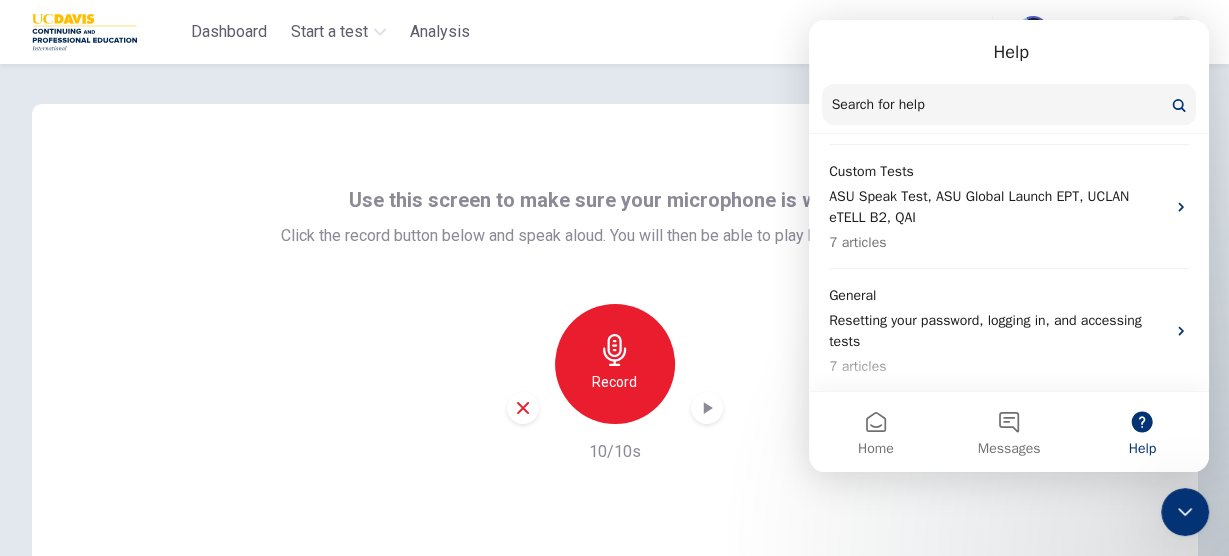click on "Use this screen to make sure your microphone is working. Click the record button below and speak aloud. You will then be able to play back your recording. Record 10/10s" at bounding box center (614, 344) 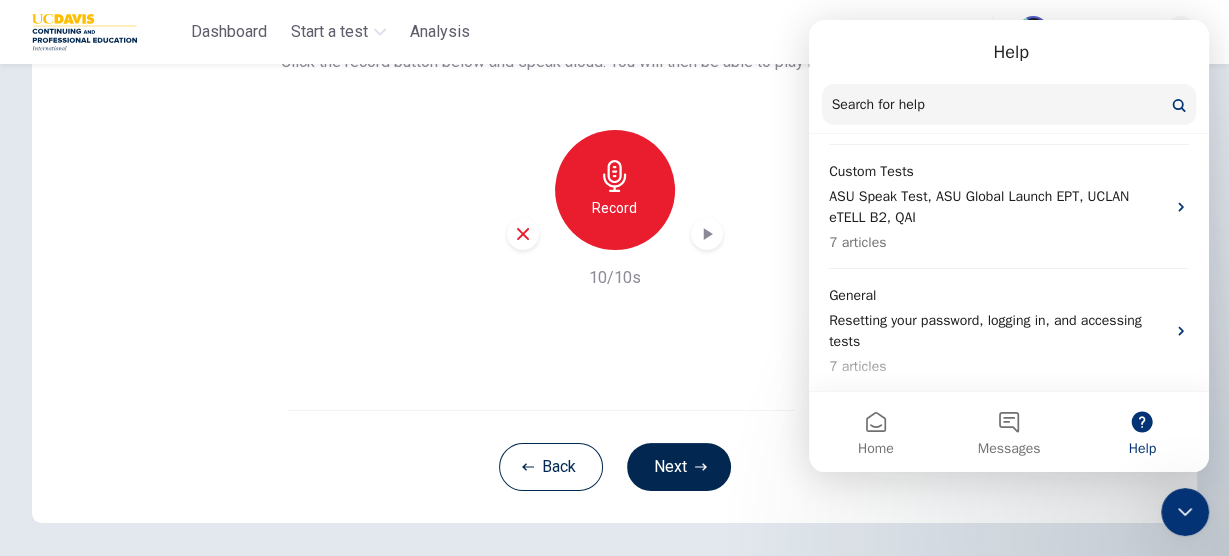 scroll, scrollTop: 237, scrollLeft: 0, axis: vertical 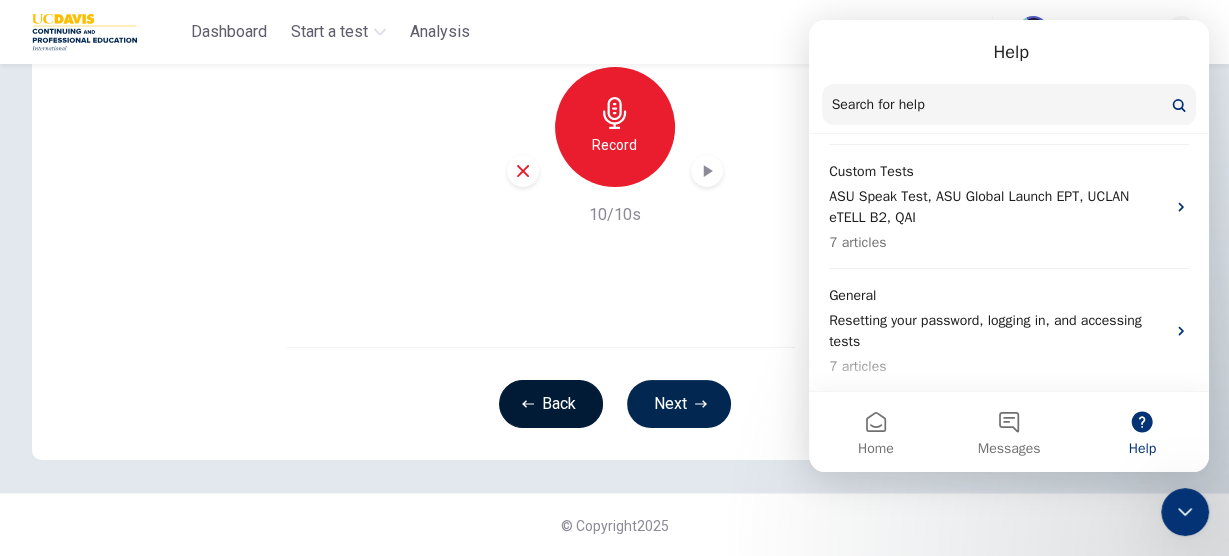 click on "Back" at bounding box center (551, 404) 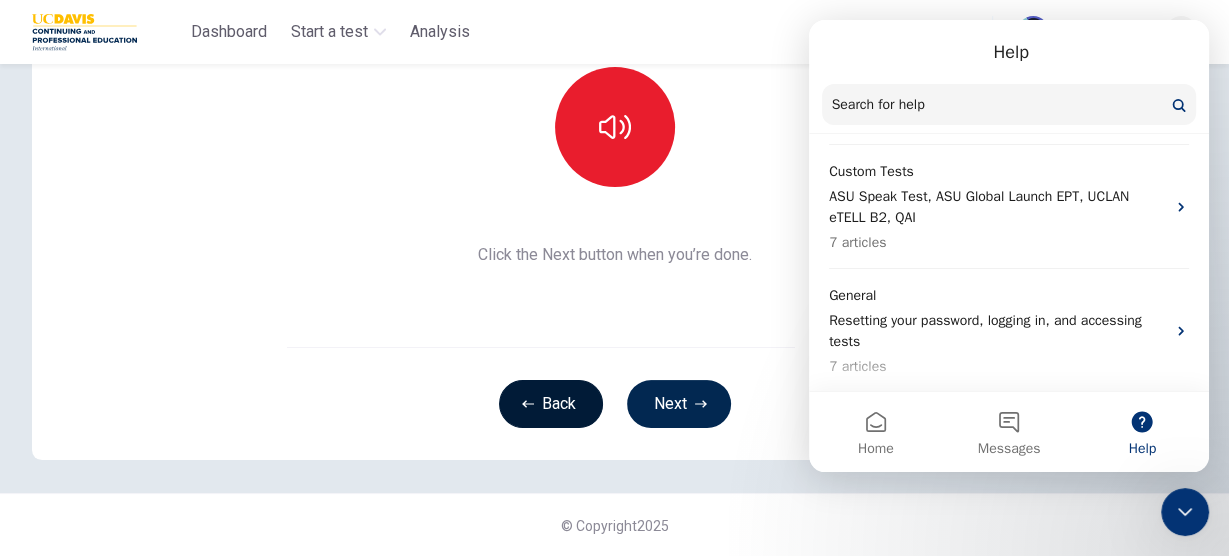 click on "Back" at bounding box center [551, 404] 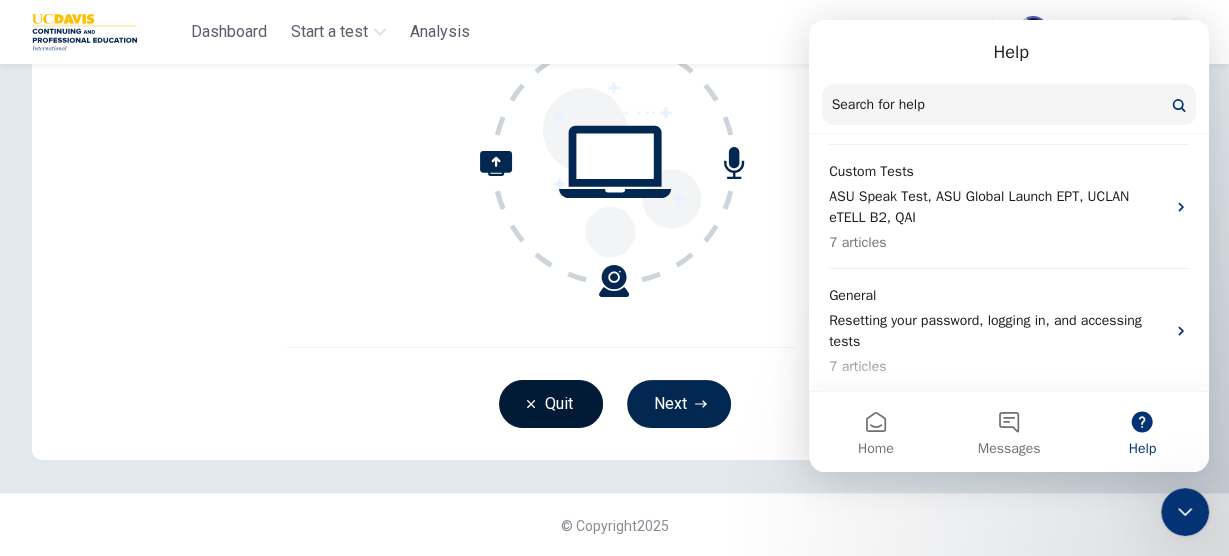 click on "Quit" at bounding box center [551, 404] 